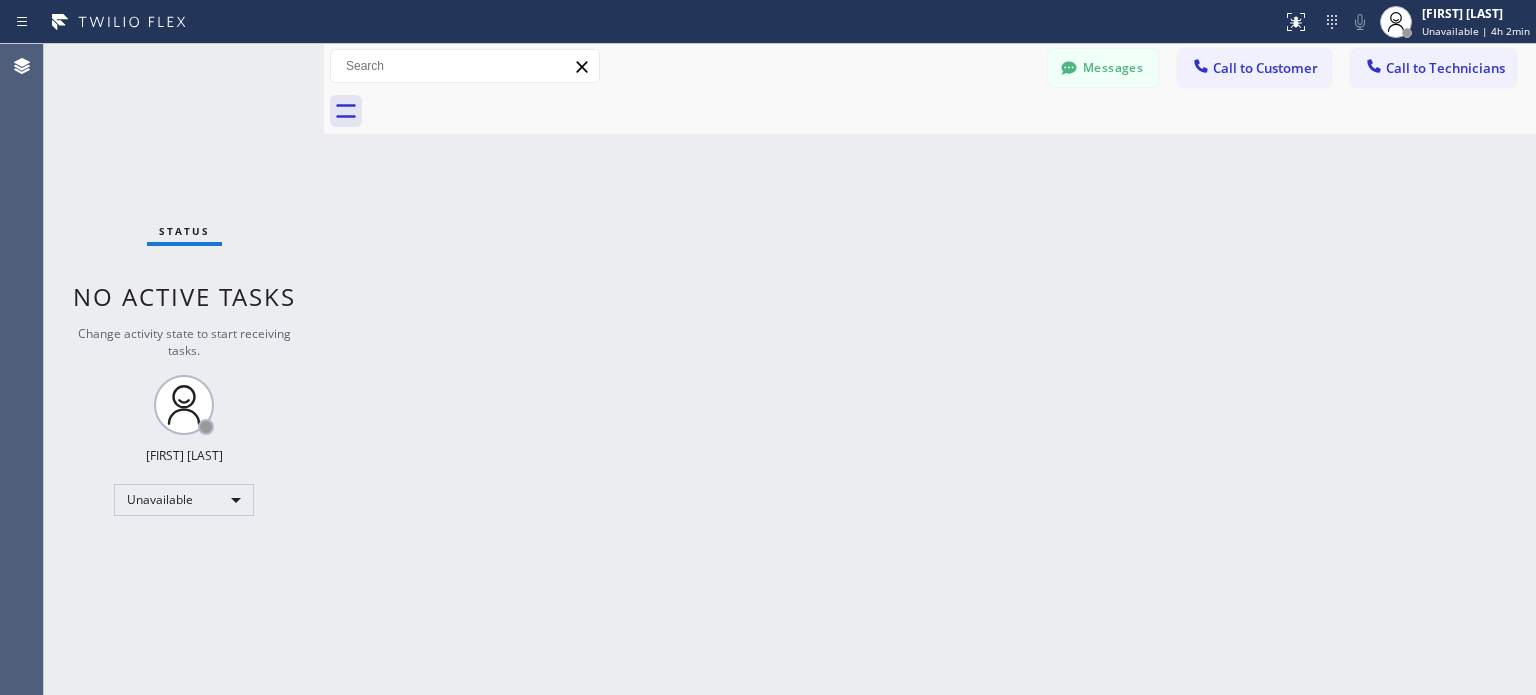 scroll, scrollTop: 0, scrollLeft: 0, axis: both 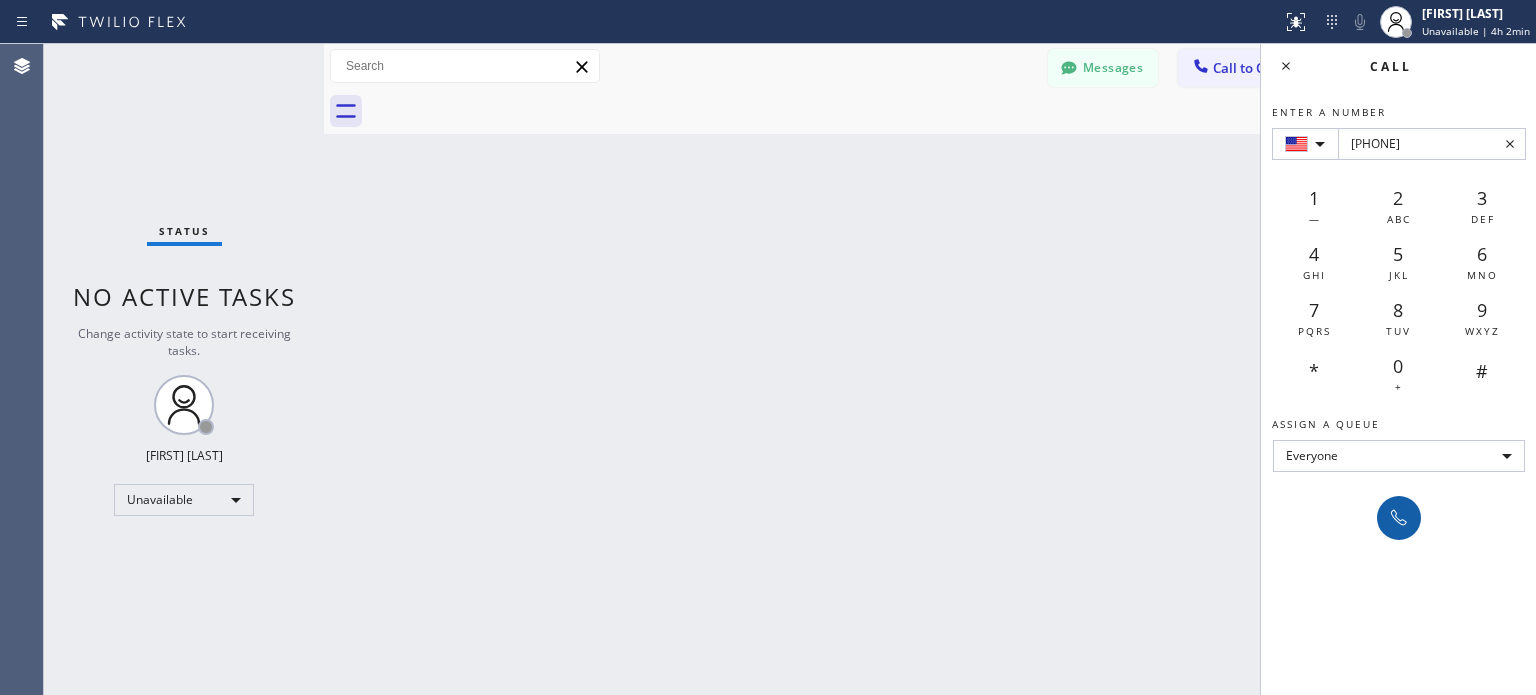 type on "[PHONE]" 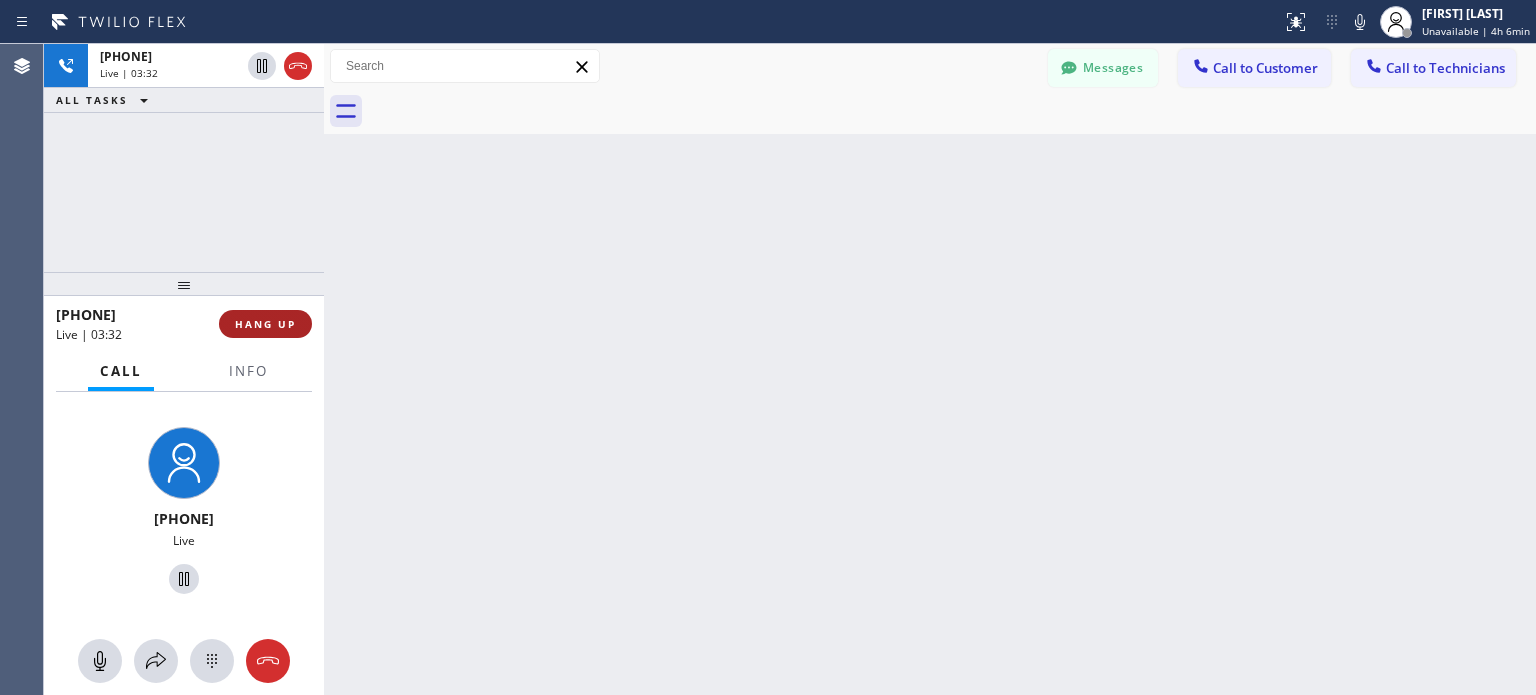 click on "HANG UP" at bounding box center [265, 324] 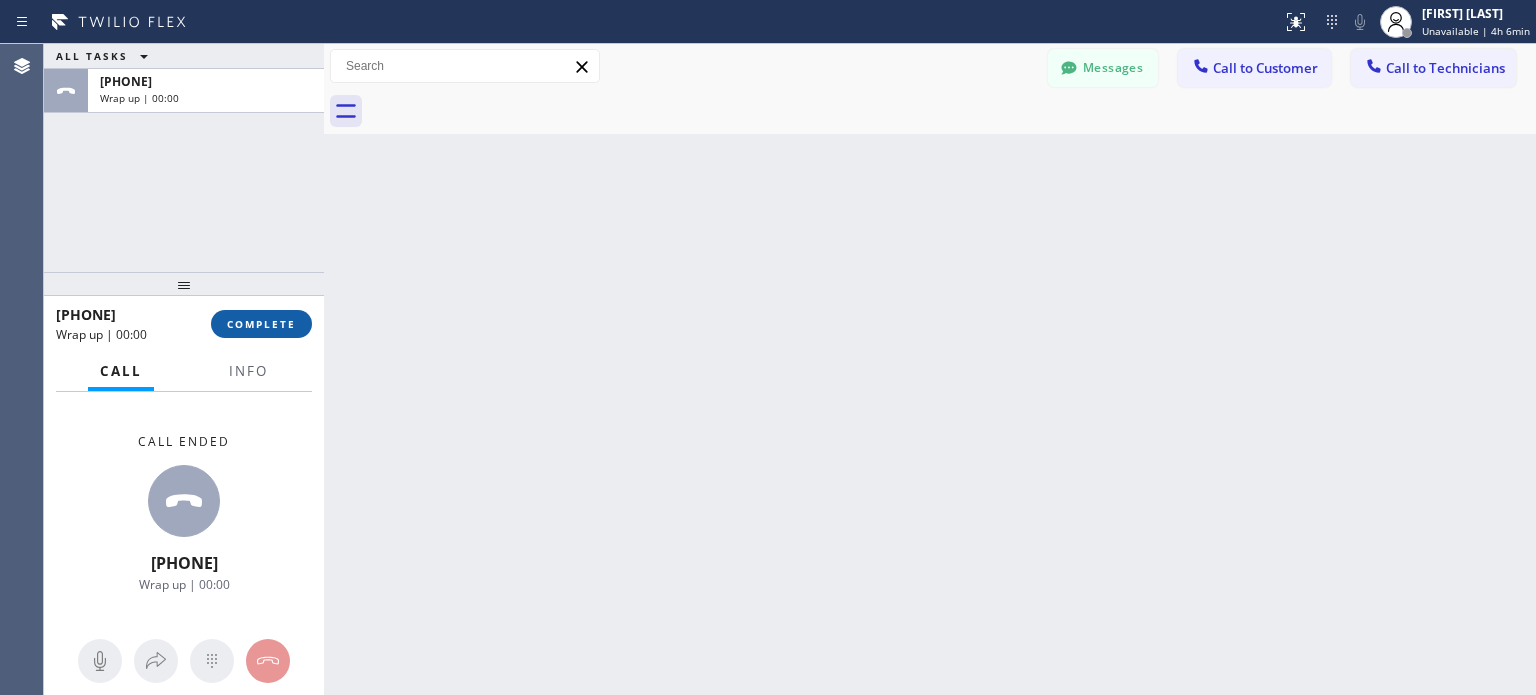 click on "COMPLETE" at bounding box center (261, 324) 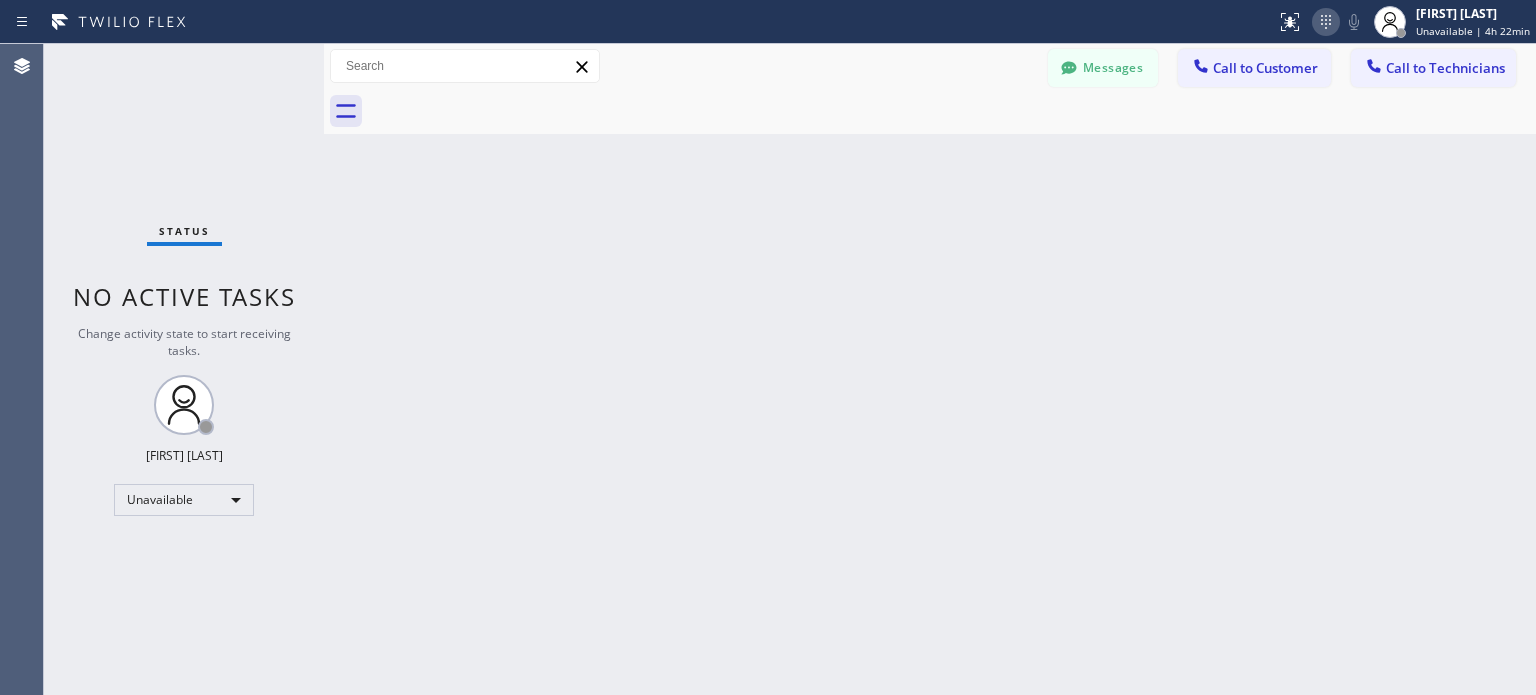 click 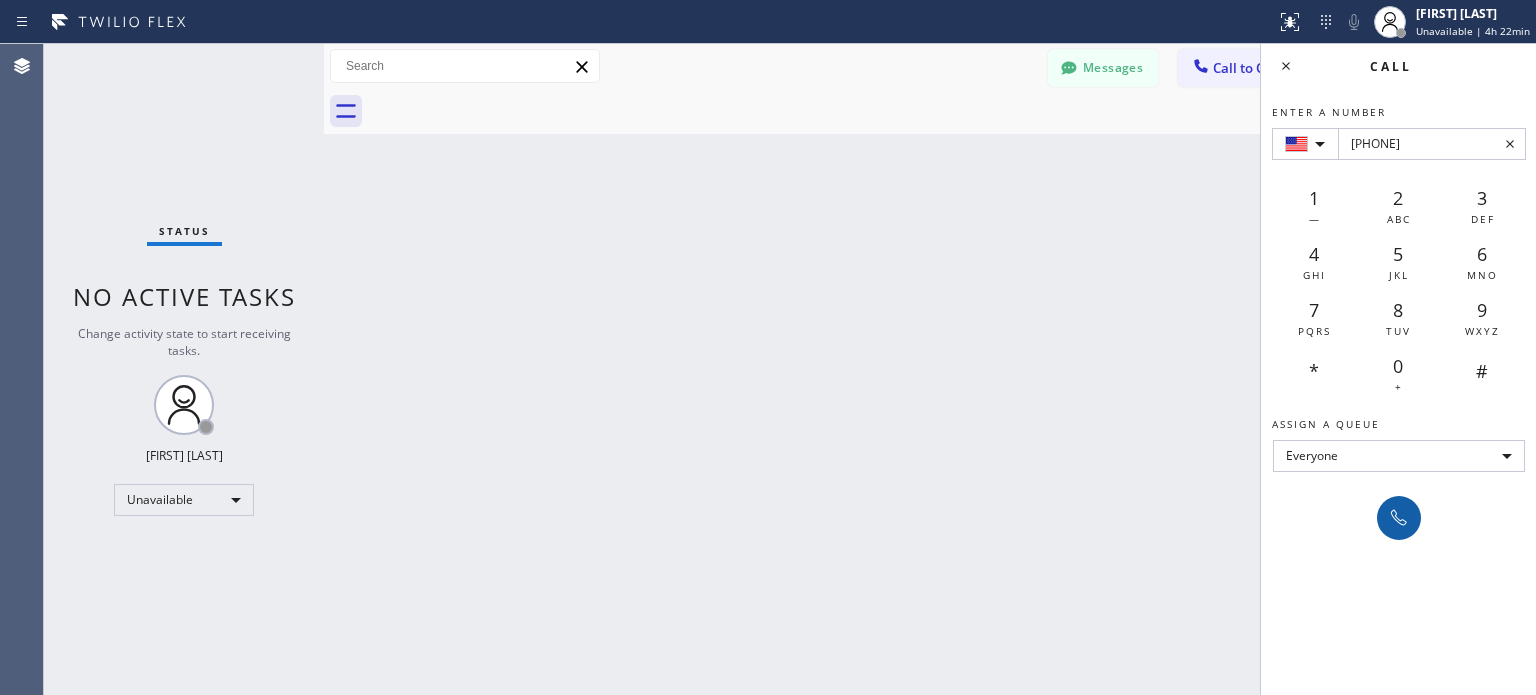 type on "[PHONE]" 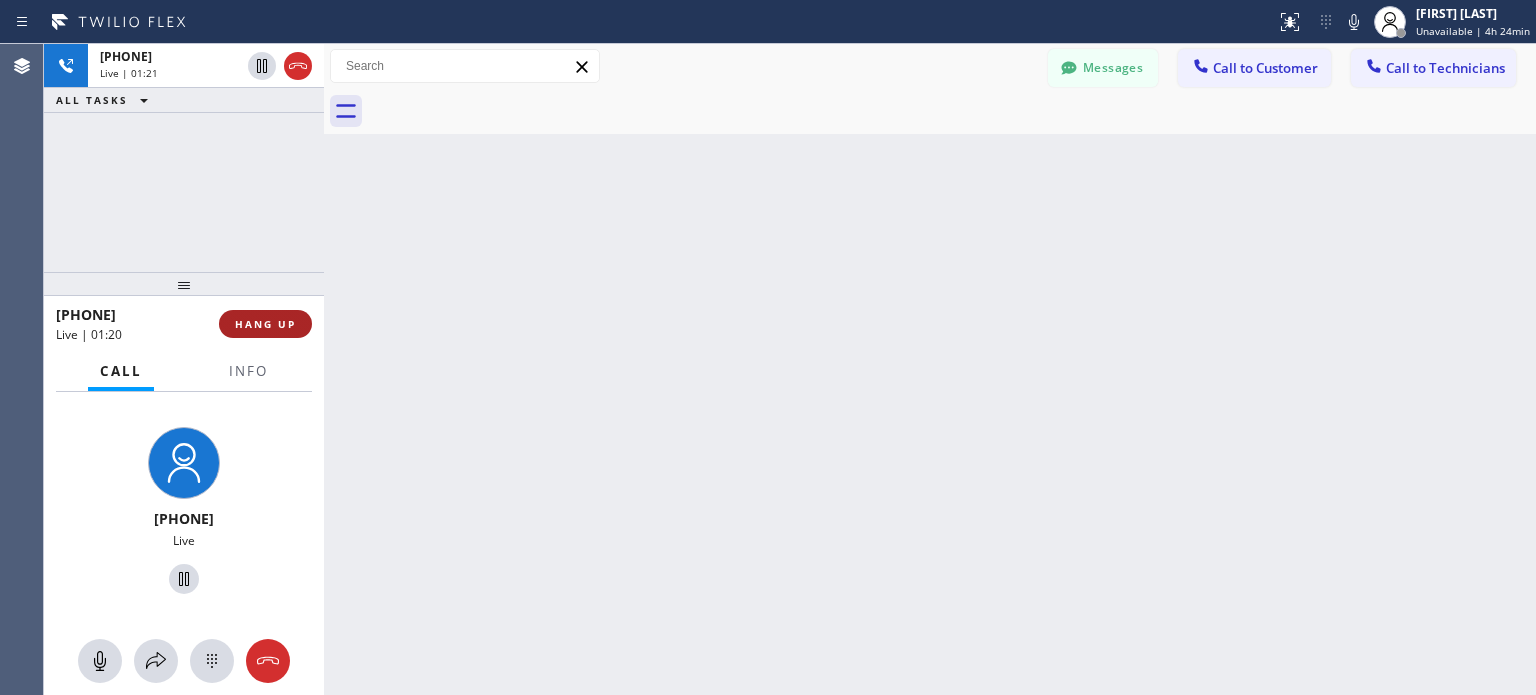 click on "HANG UP" at bounding box center (265, 324) 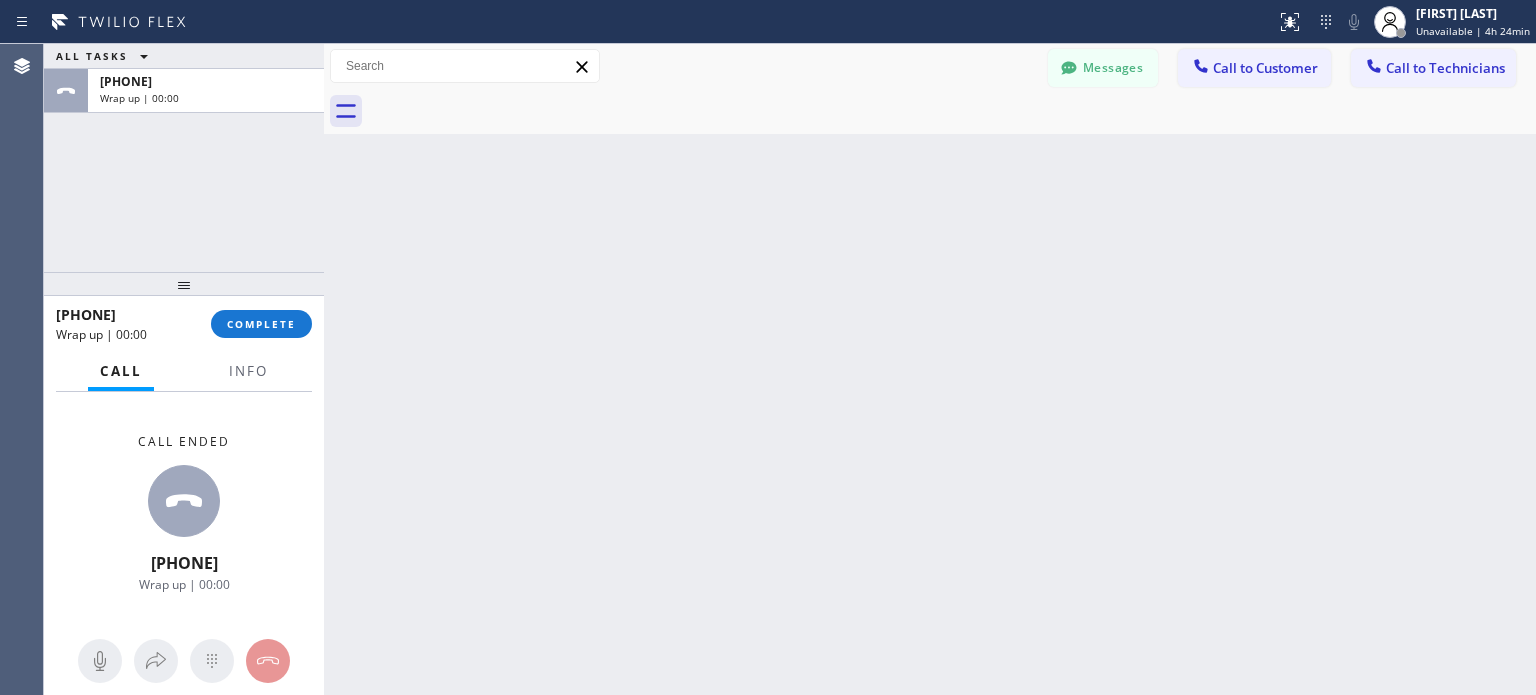 drag, startPoint x: 277, startPoint y: 327, endPoint x: 804, endPoint y: 3, distance: 618.63153 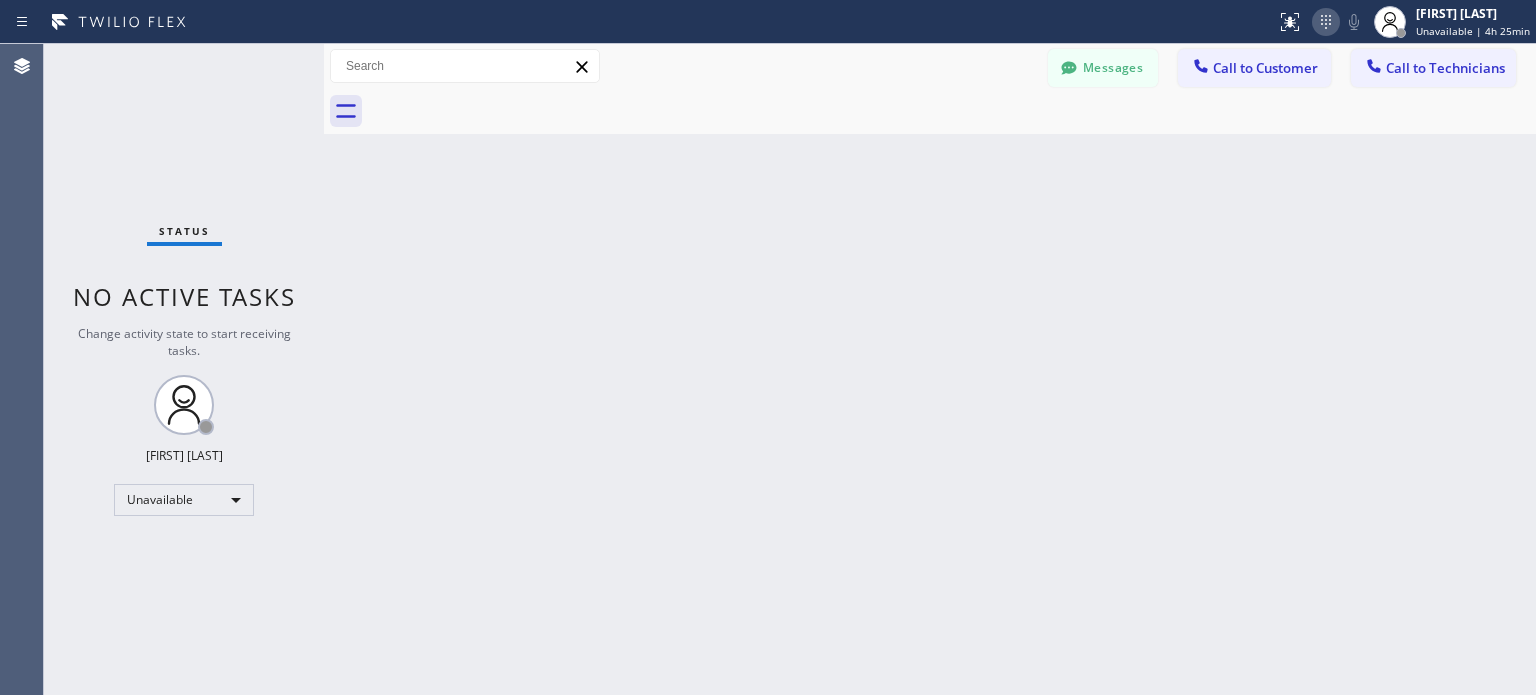 click 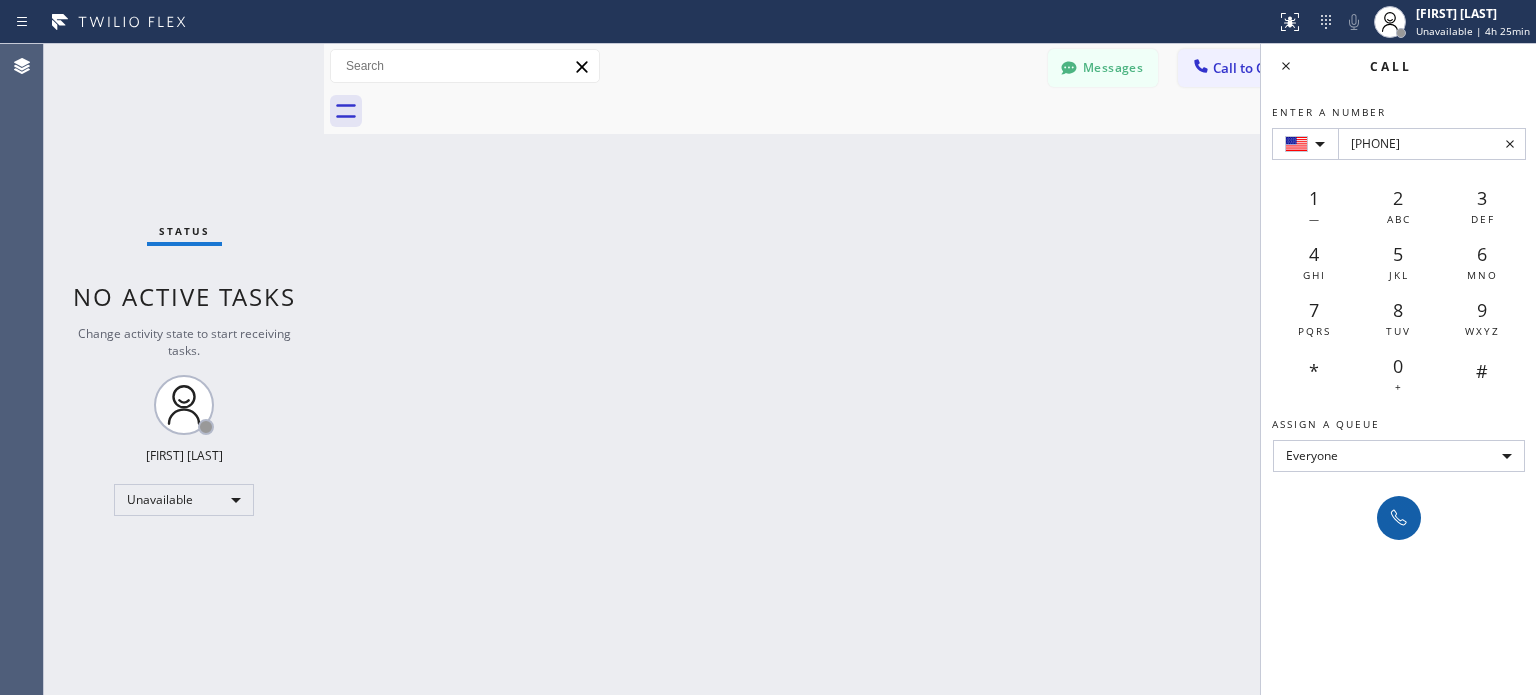 type on "[PHONE]" 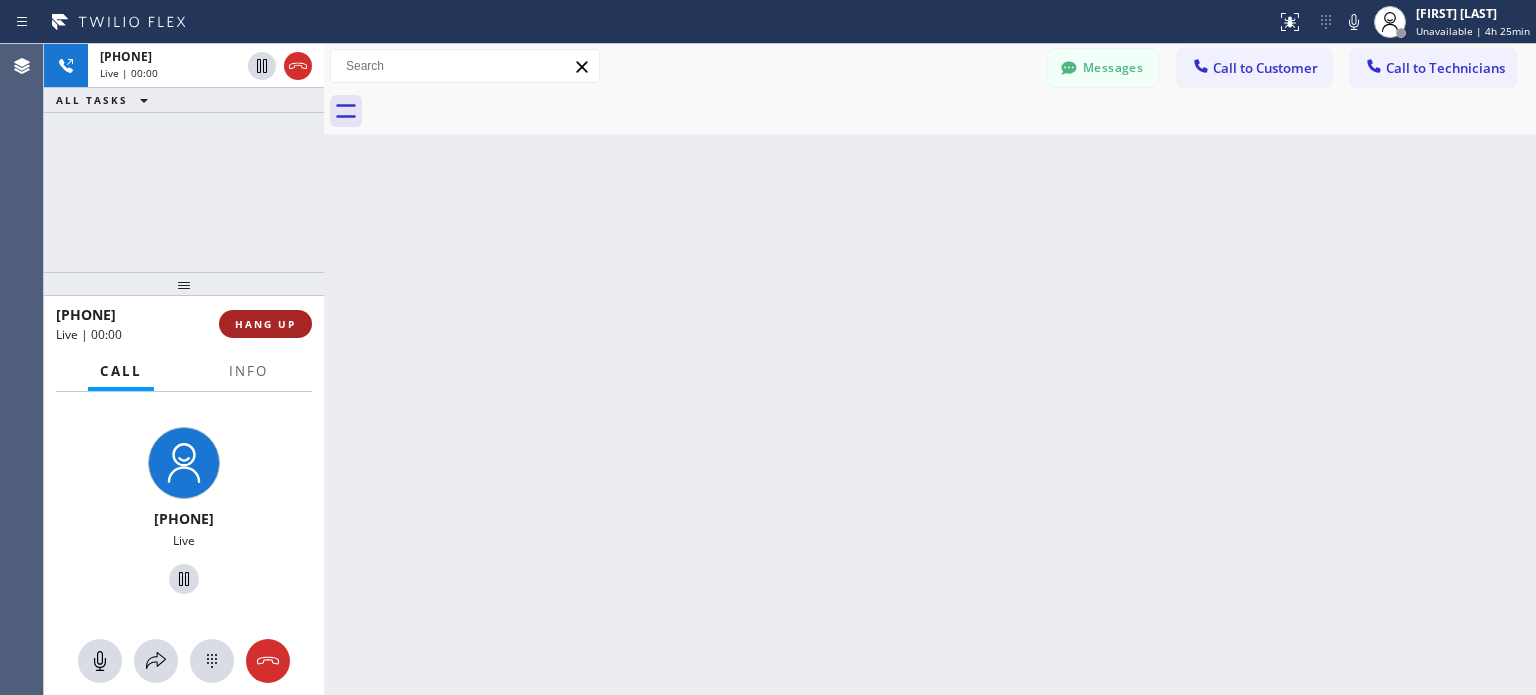 click on "HANG UP" at bounding box center (265, 324) 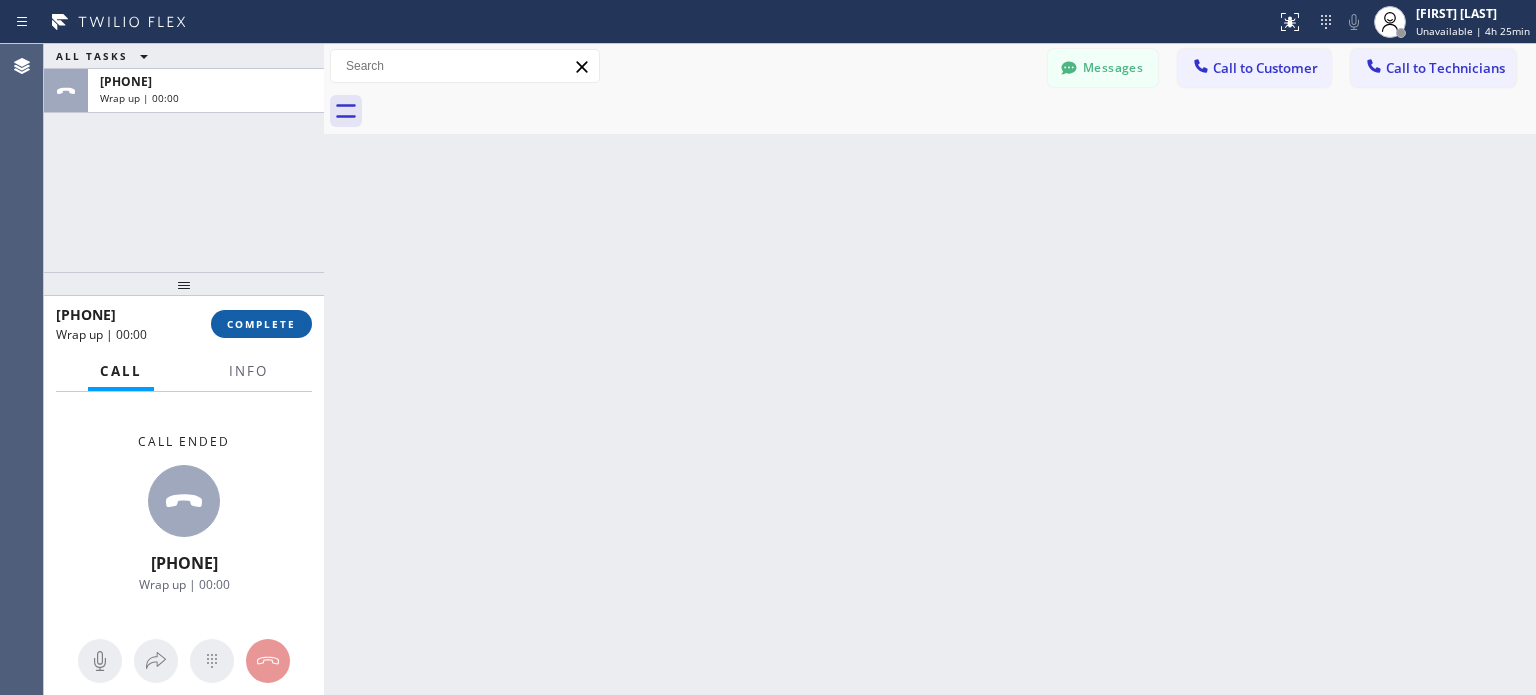 click on "COMPLETE" at bounding box center (261, 324) 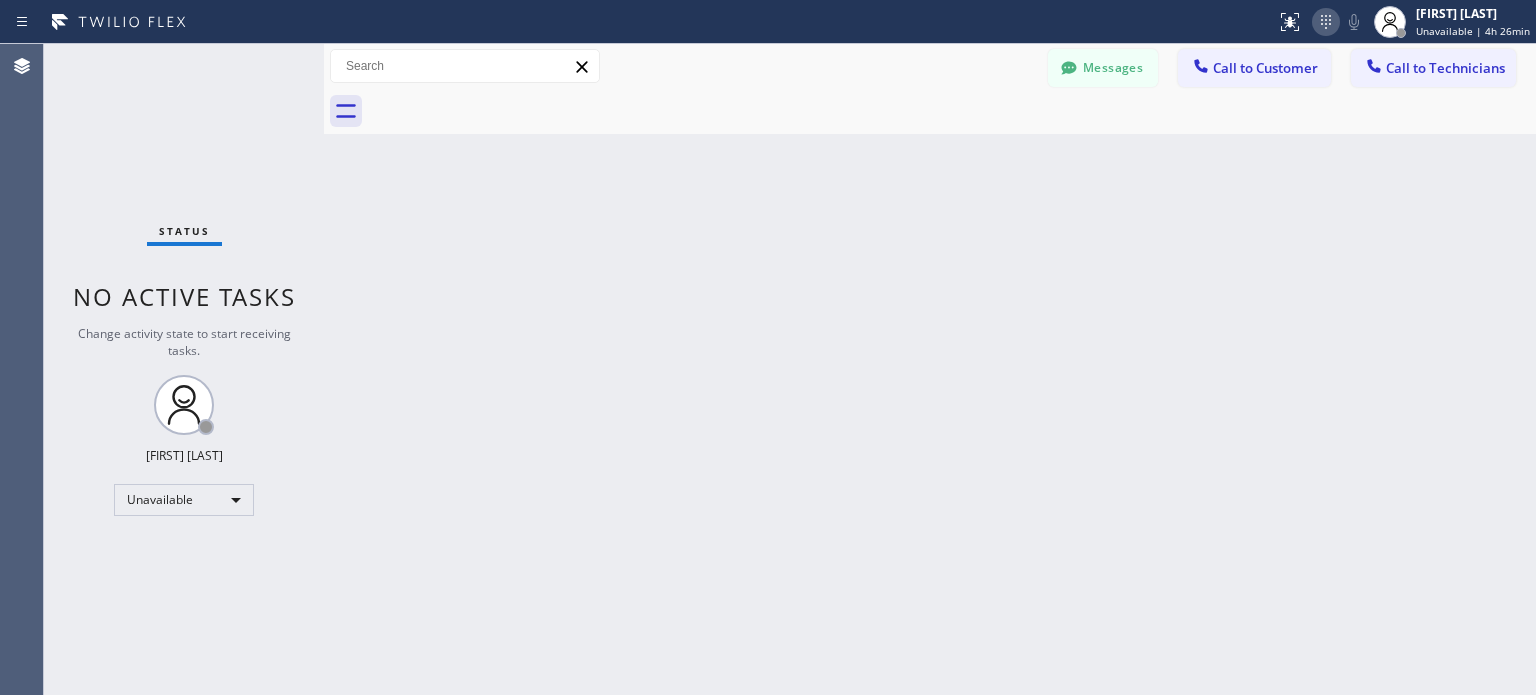 click 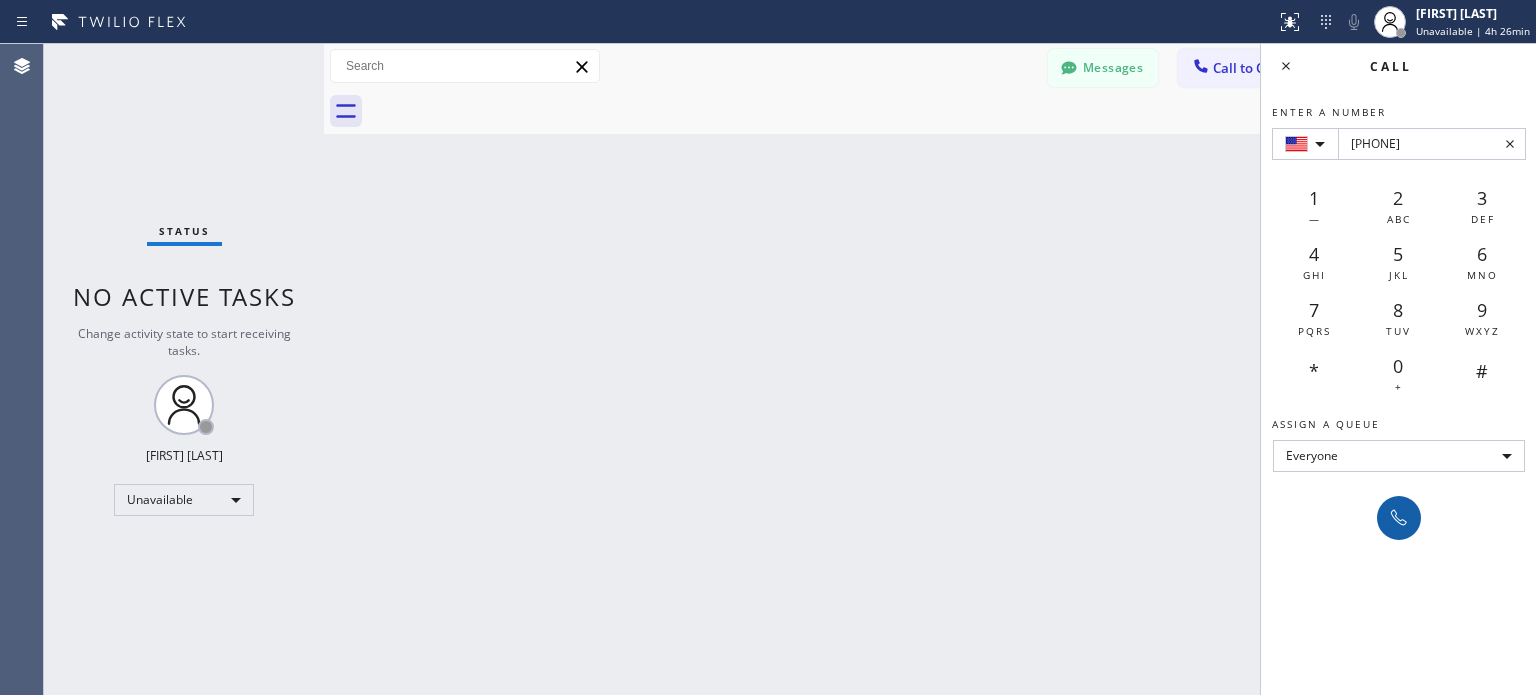 type on "[PHONE]" 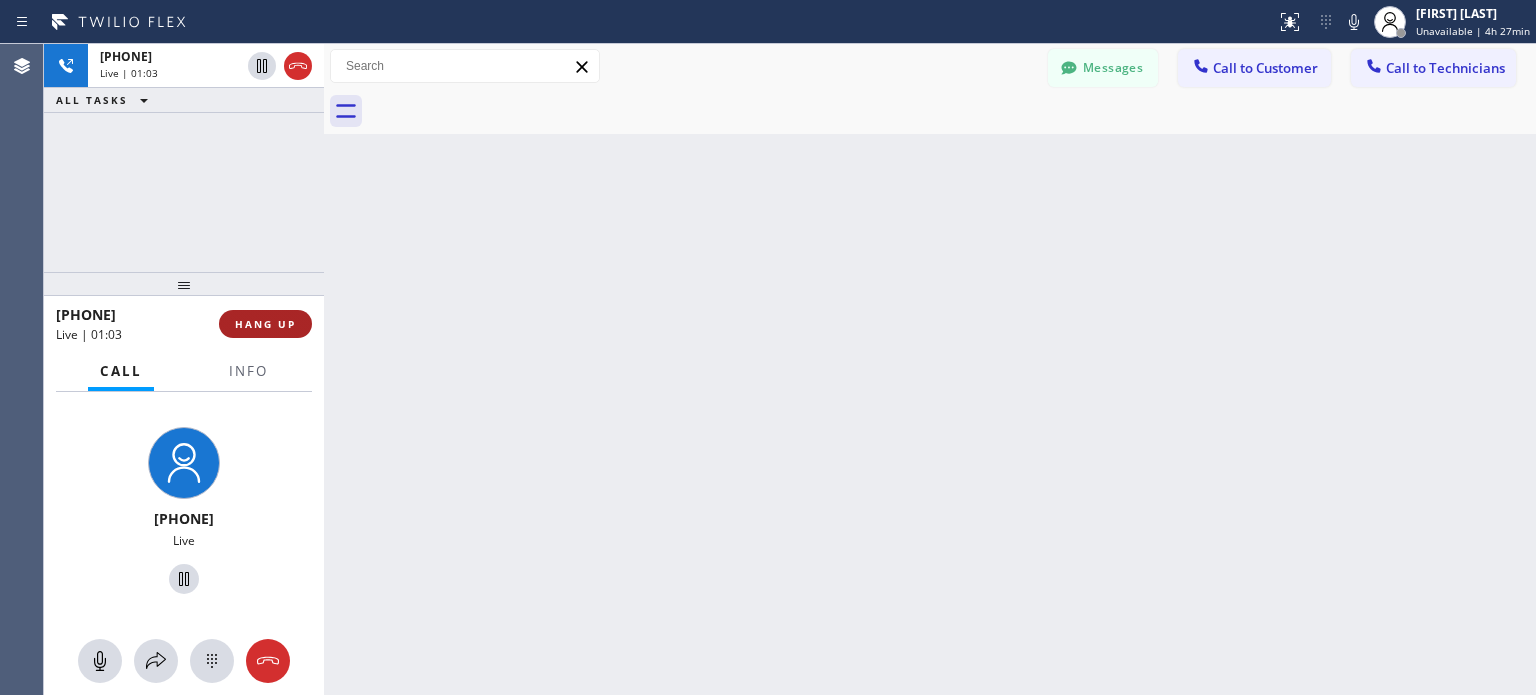 click on "HANG UP" at bounding box center [265, 324] 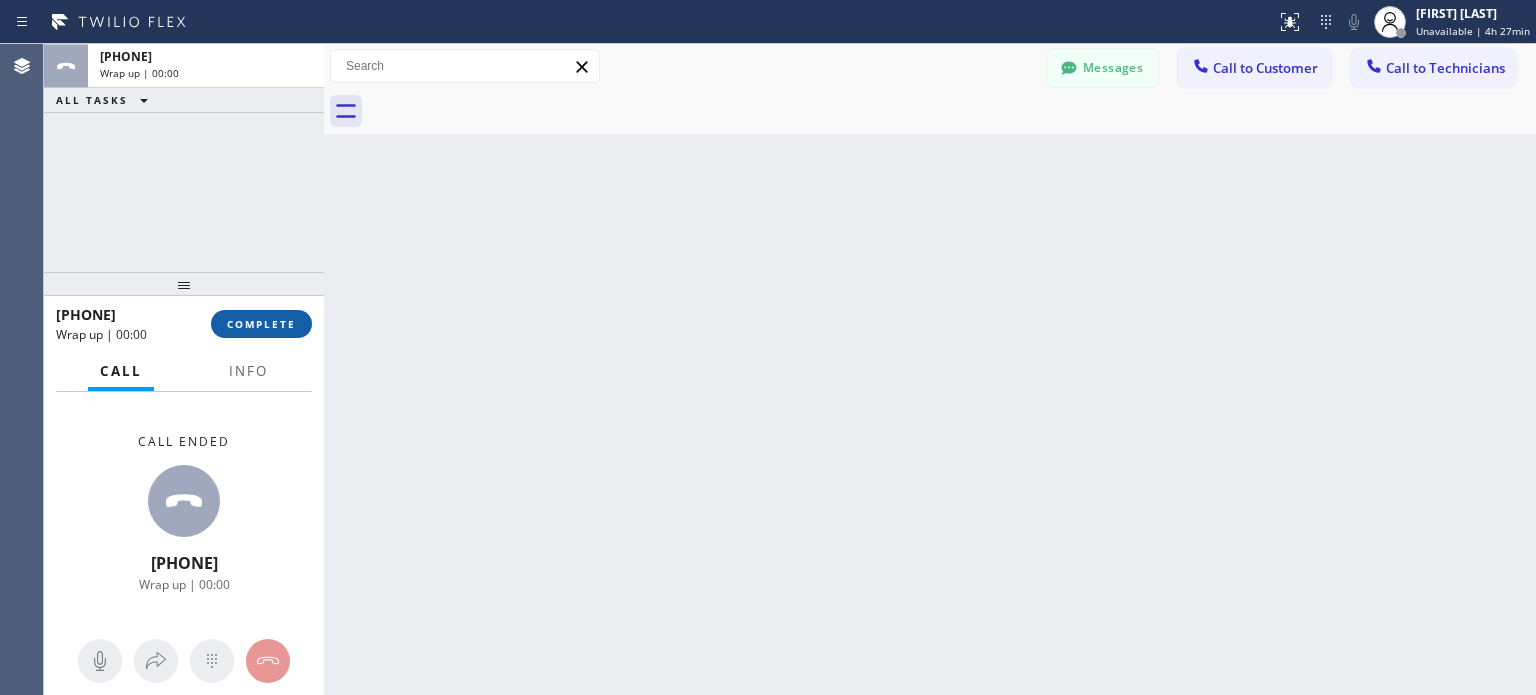 click on "COMPLETE" at bounding box center (261, 324) 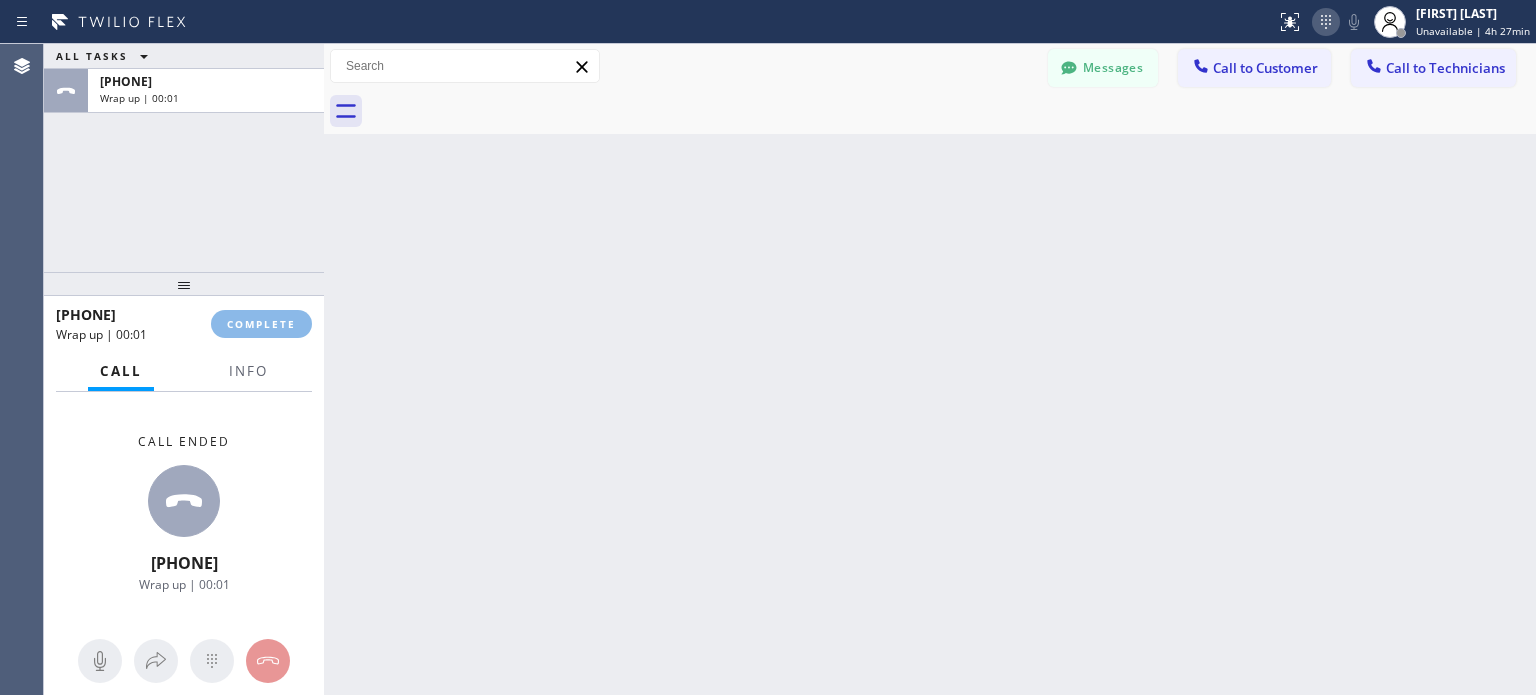 click 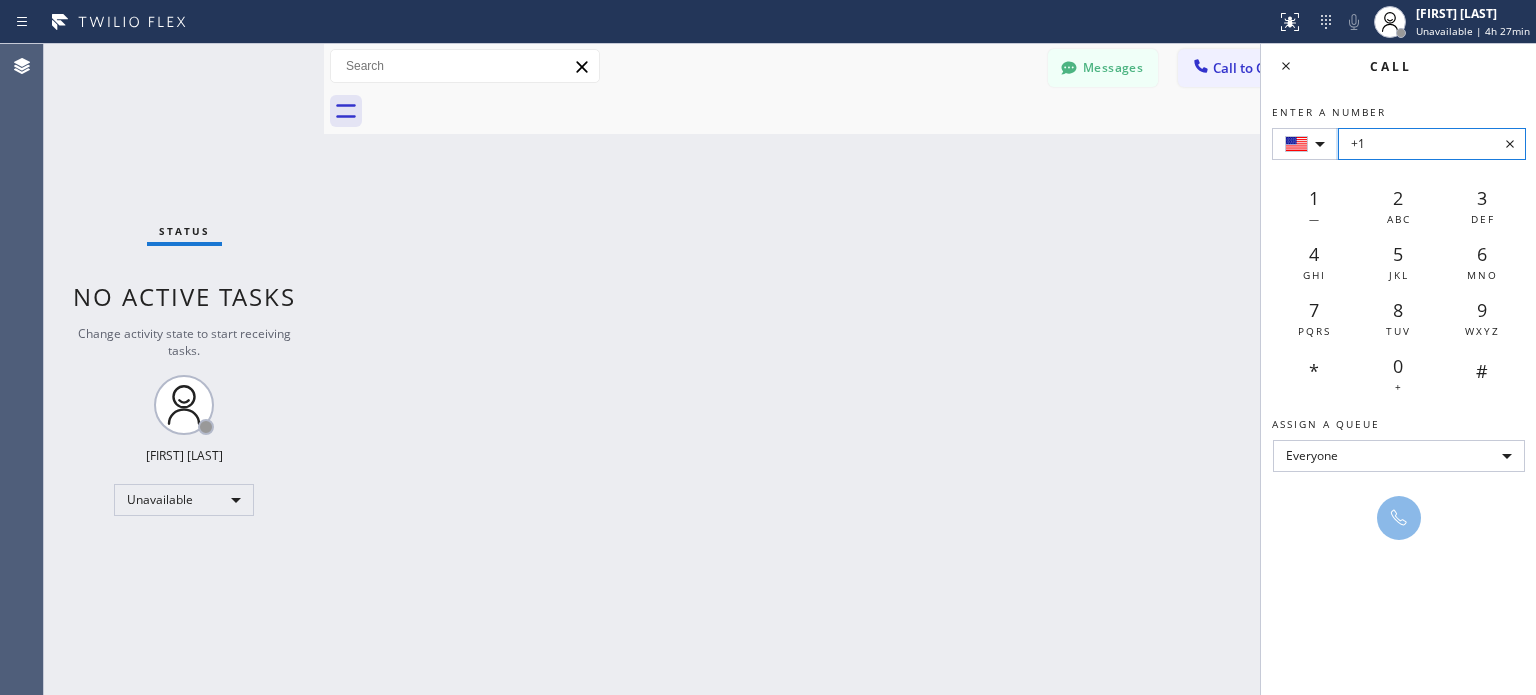 drag, startPoint x: 1388, startPoint y: 156, endPoint x: 1388, endPoint y: 143, distance: 13 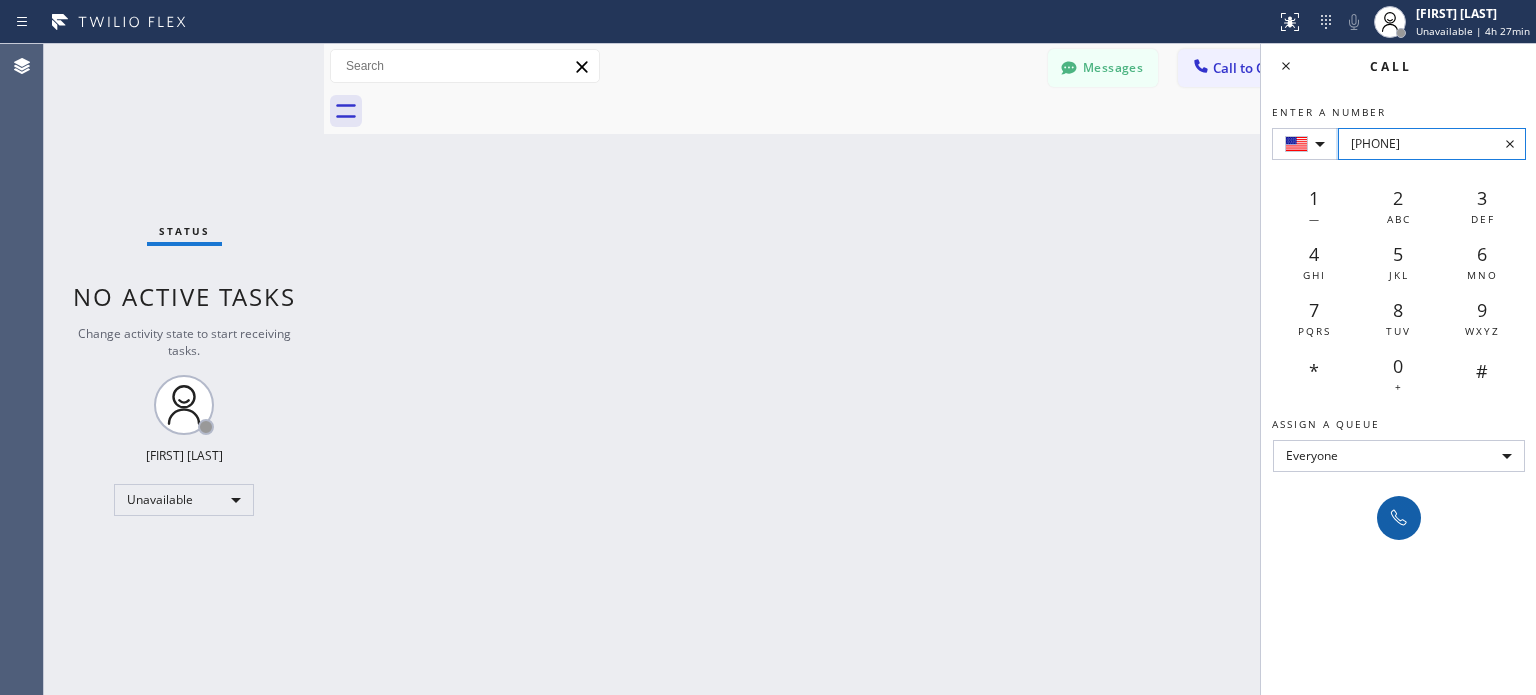 type on "[PHONE]" 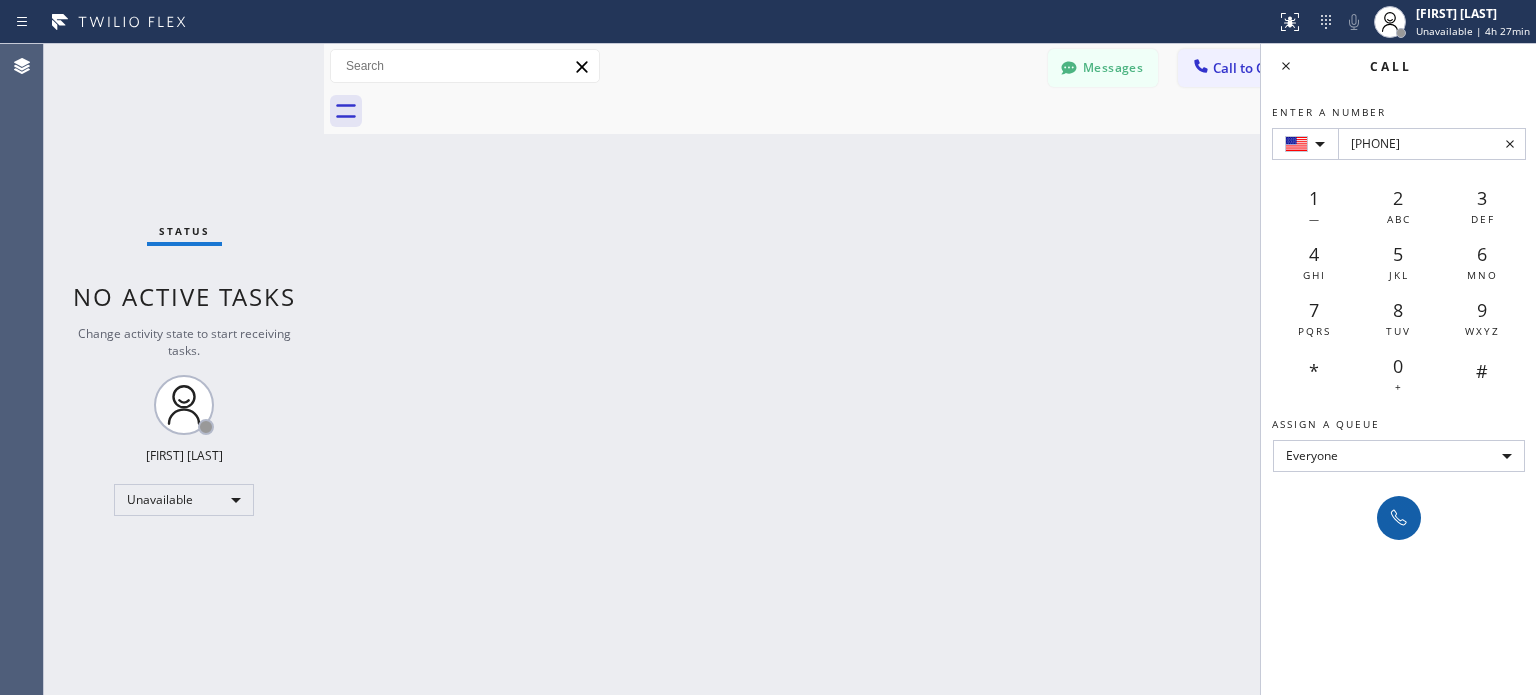 click 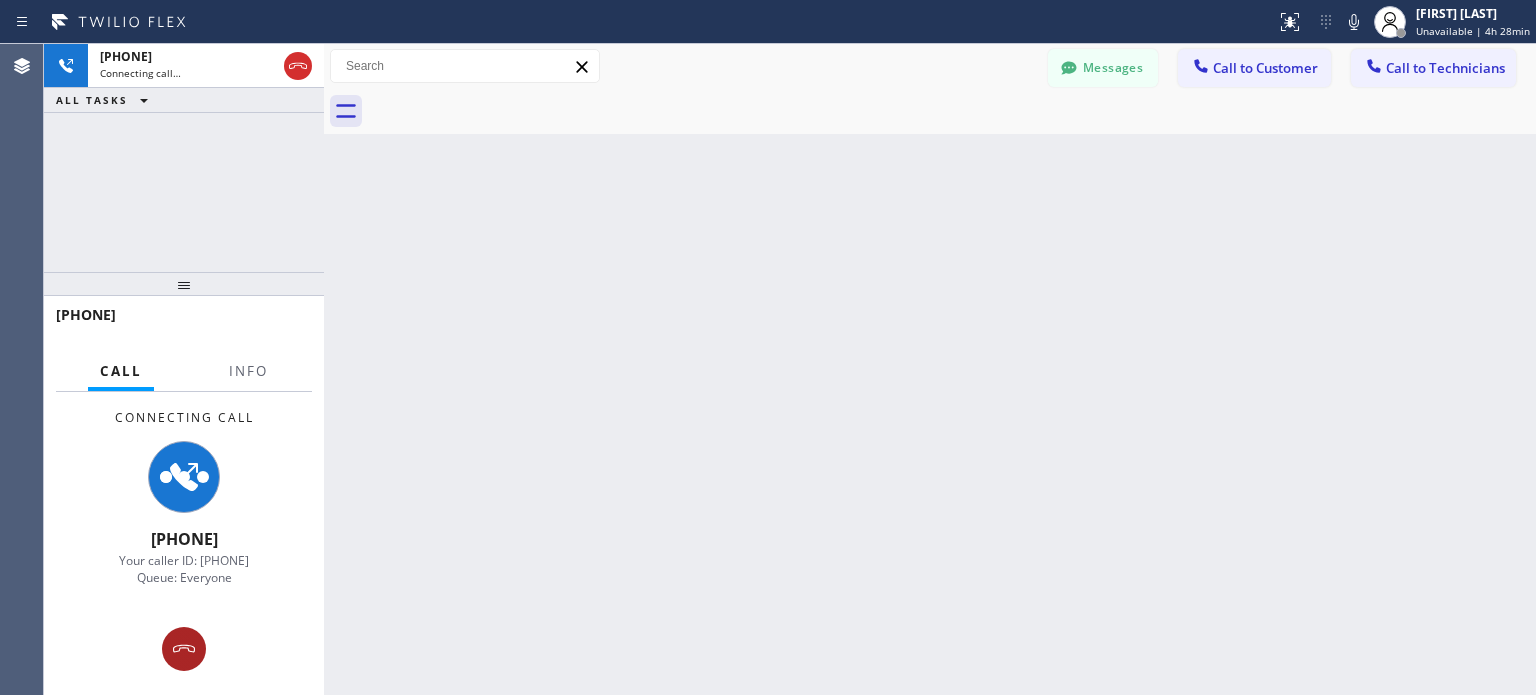 click 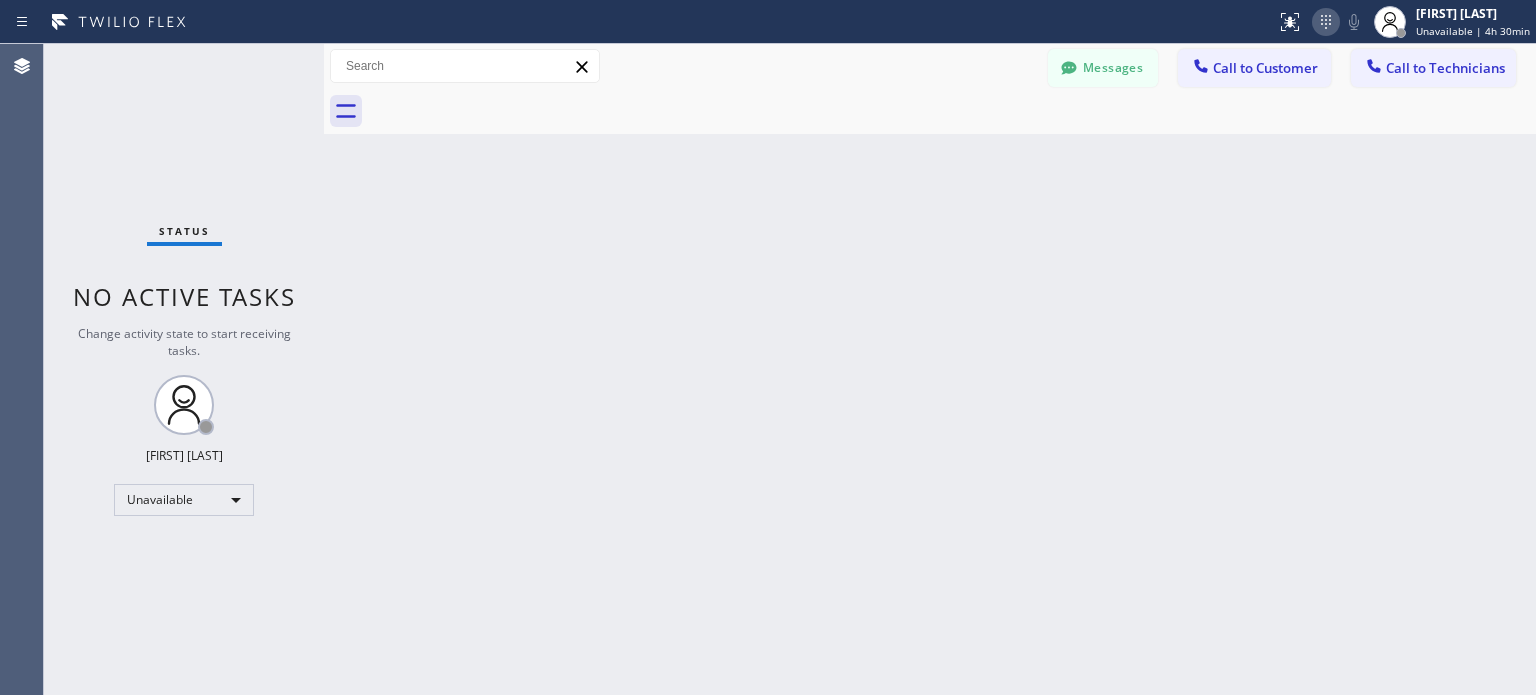 click 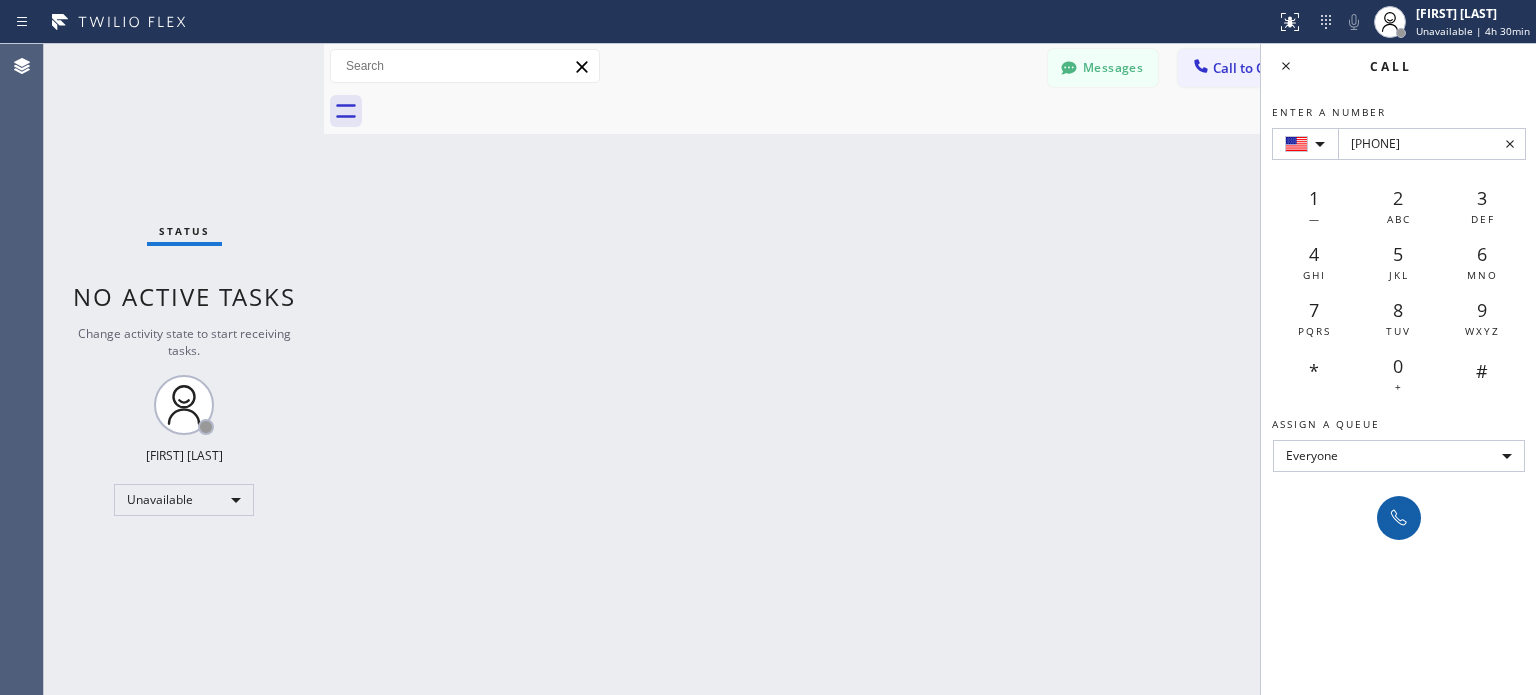 type on "[PHONE]" 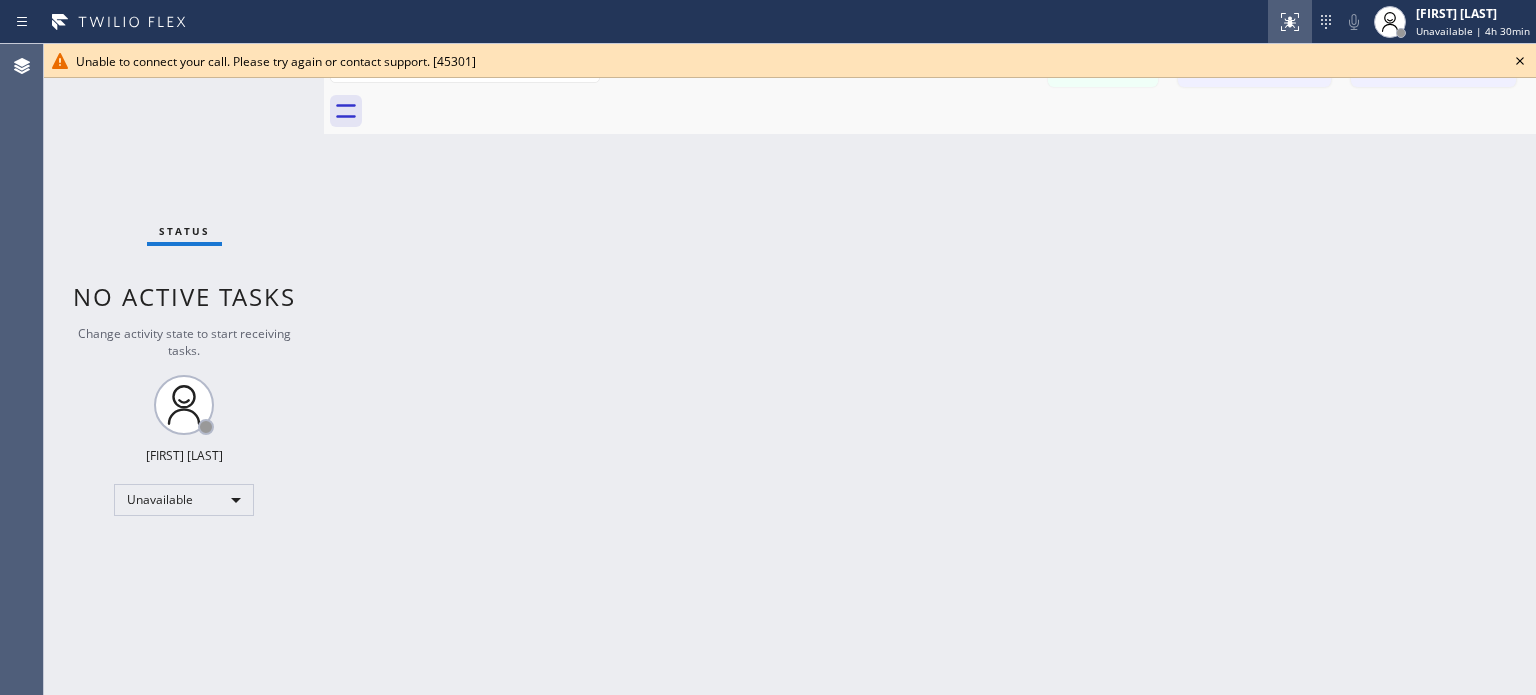 click 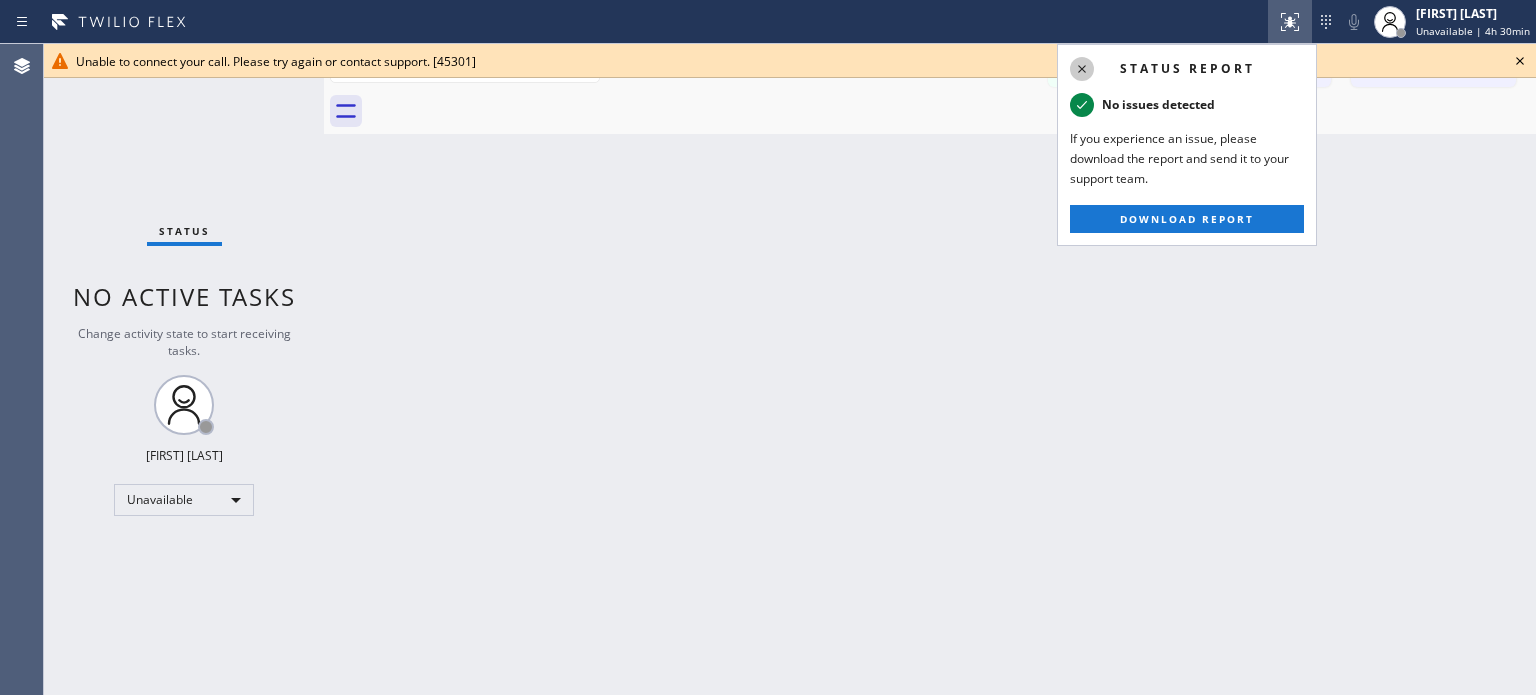 click 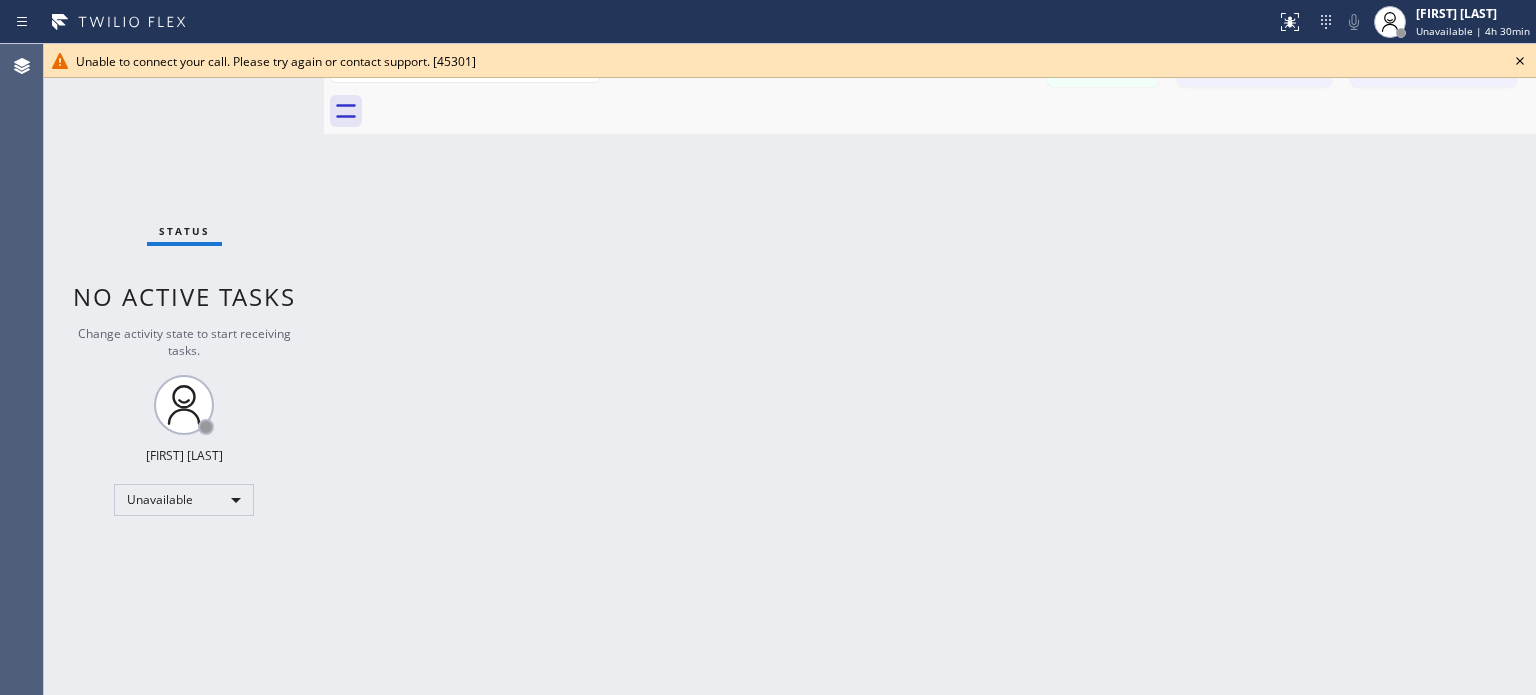 click 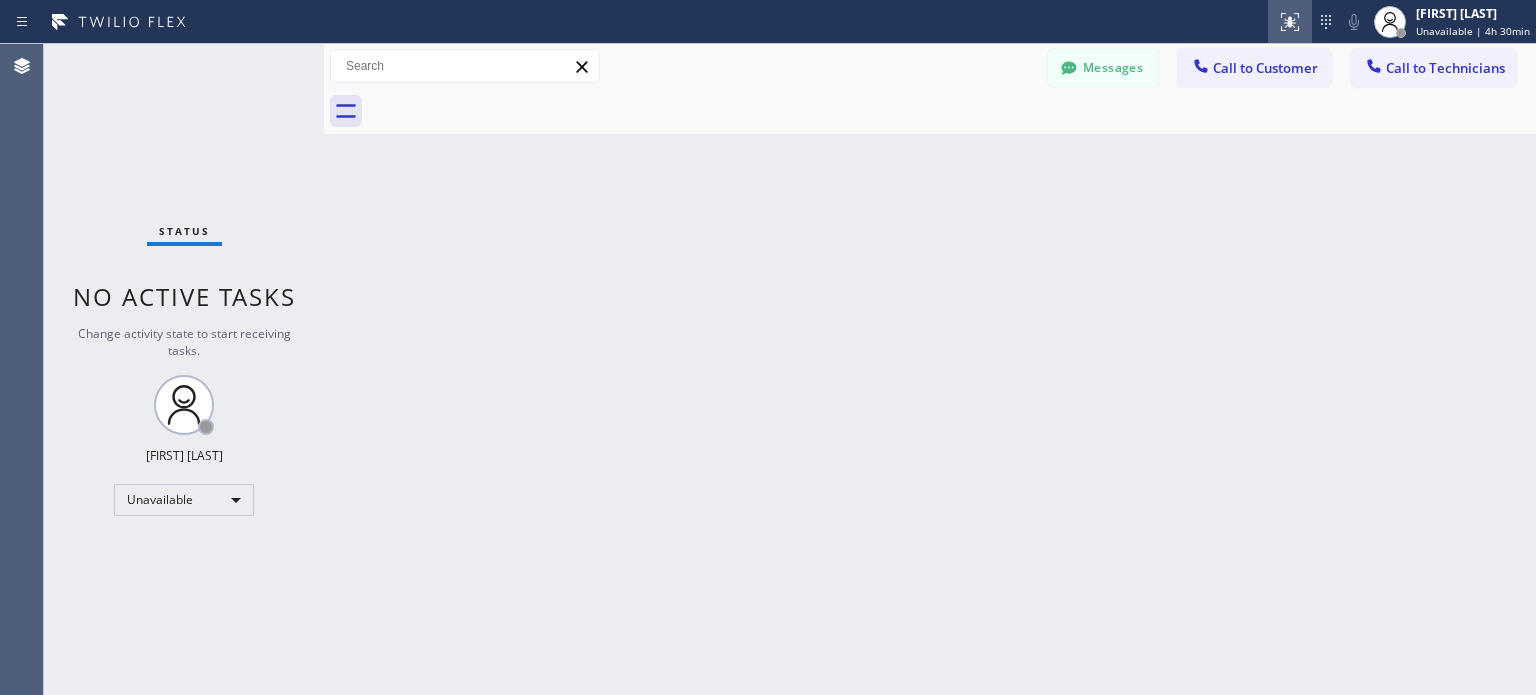 click 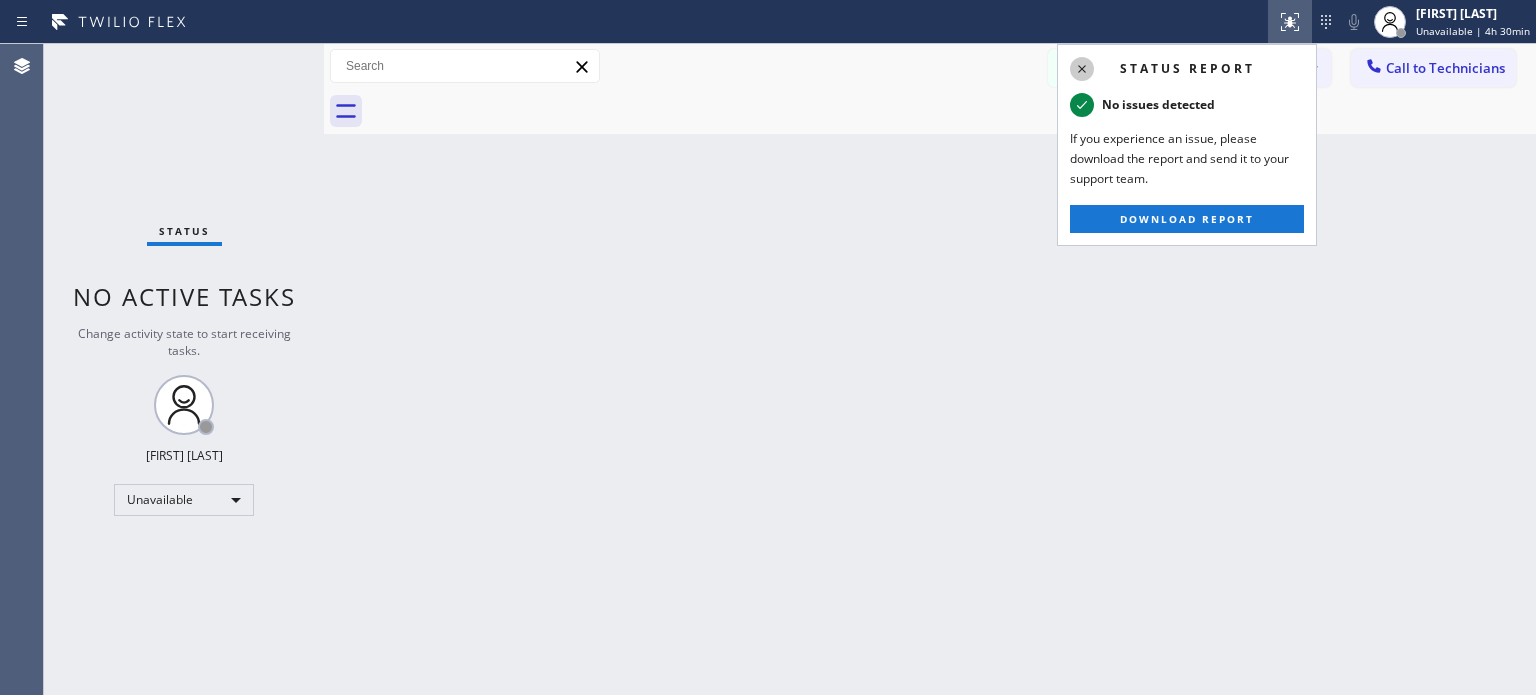 click 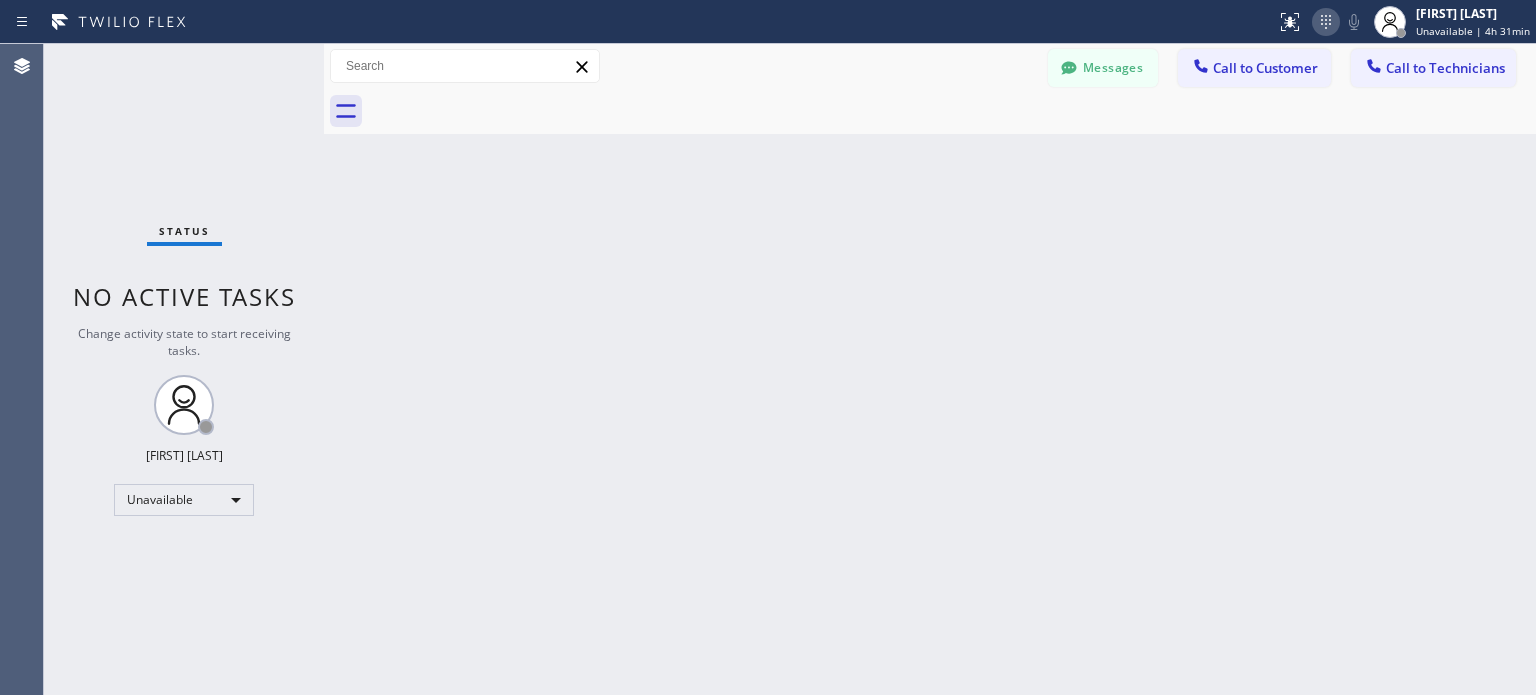 click 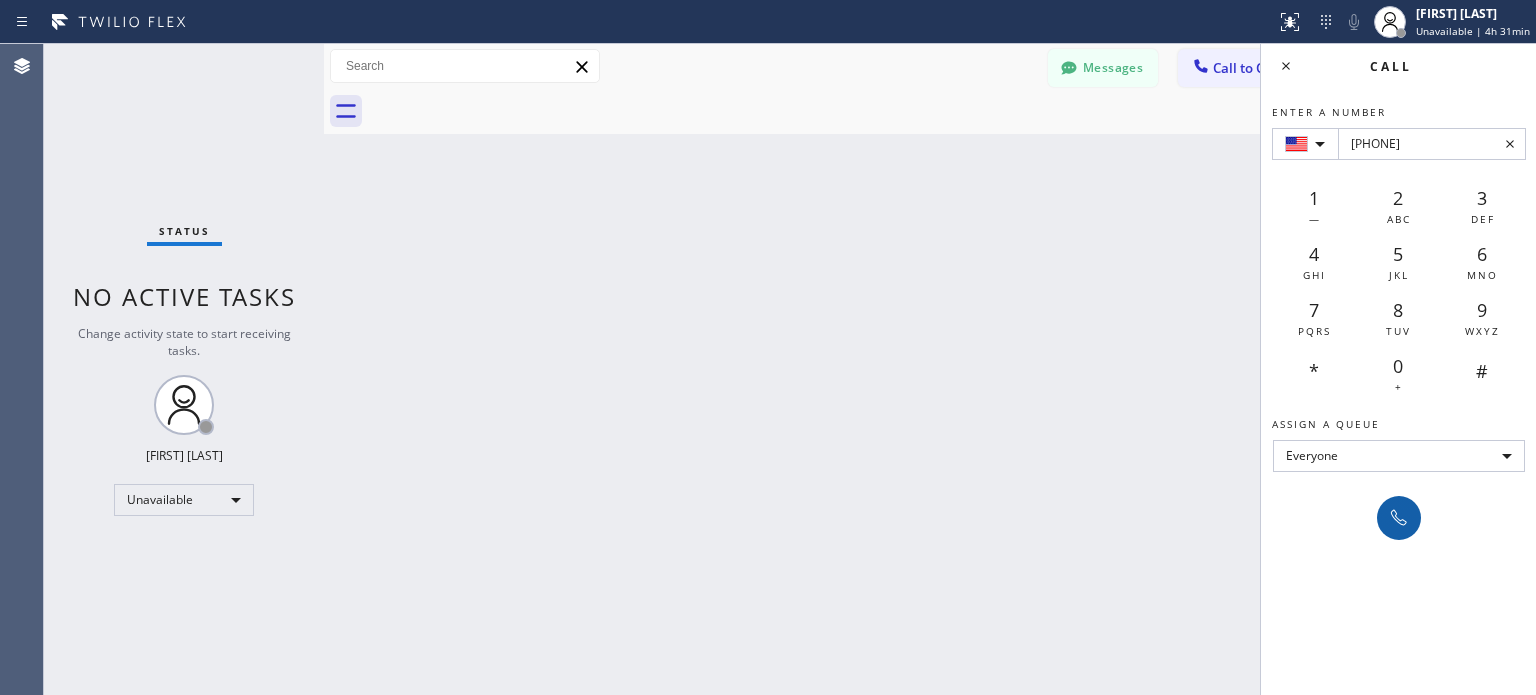 type on "[PHONE]" 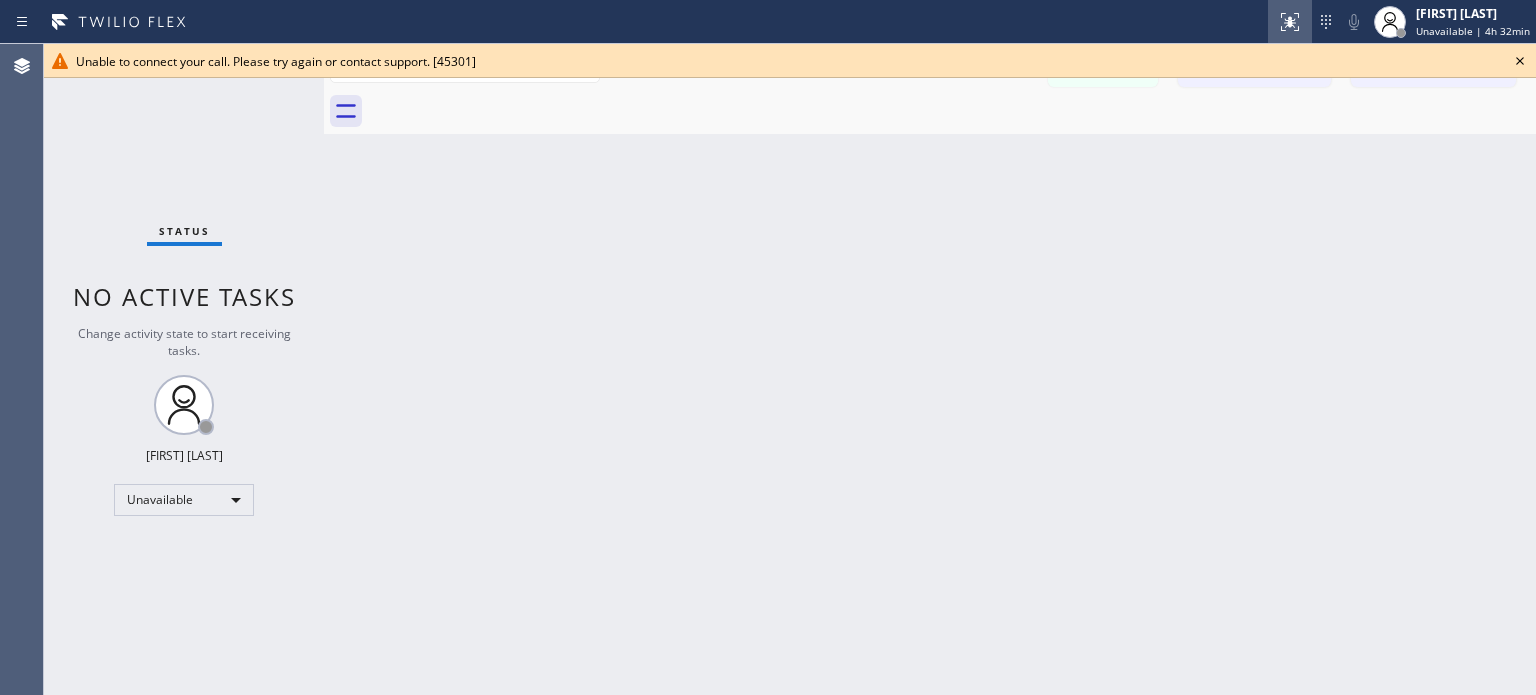 click 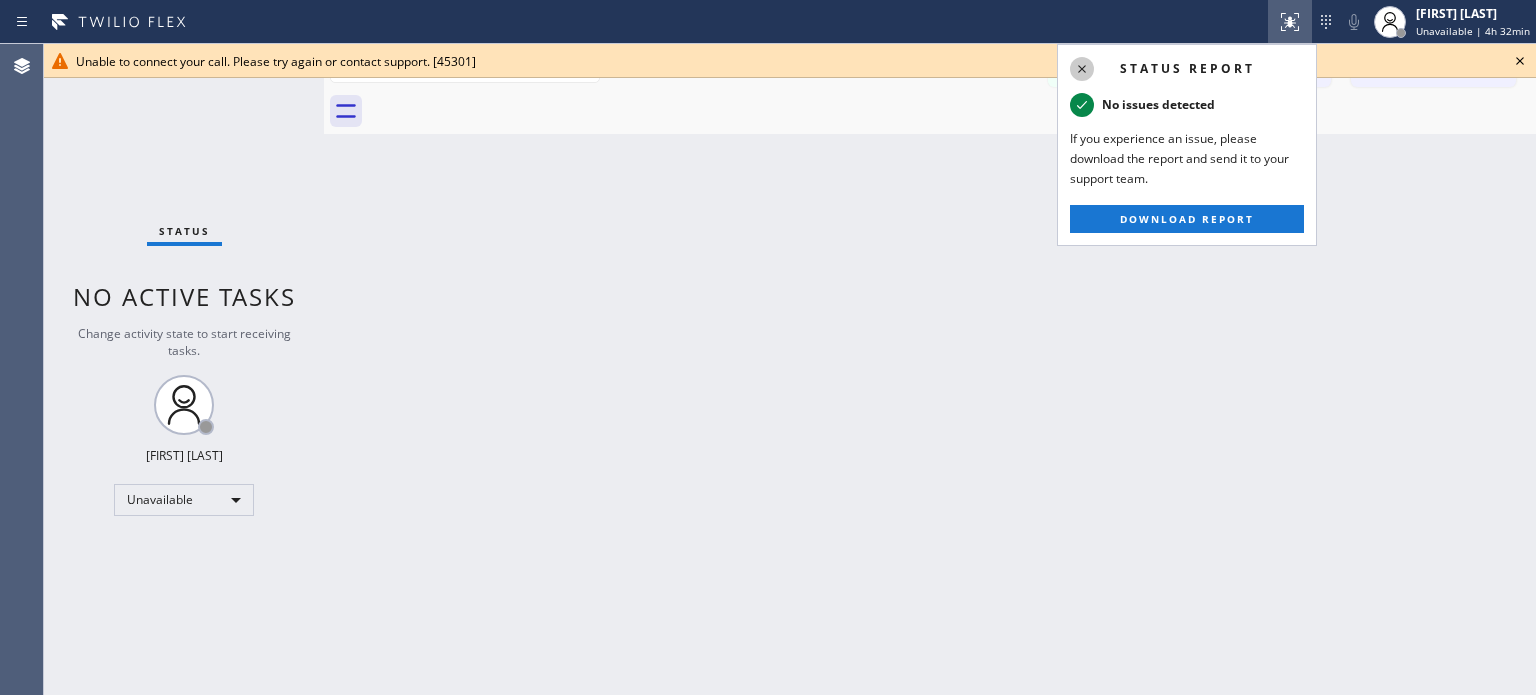 click 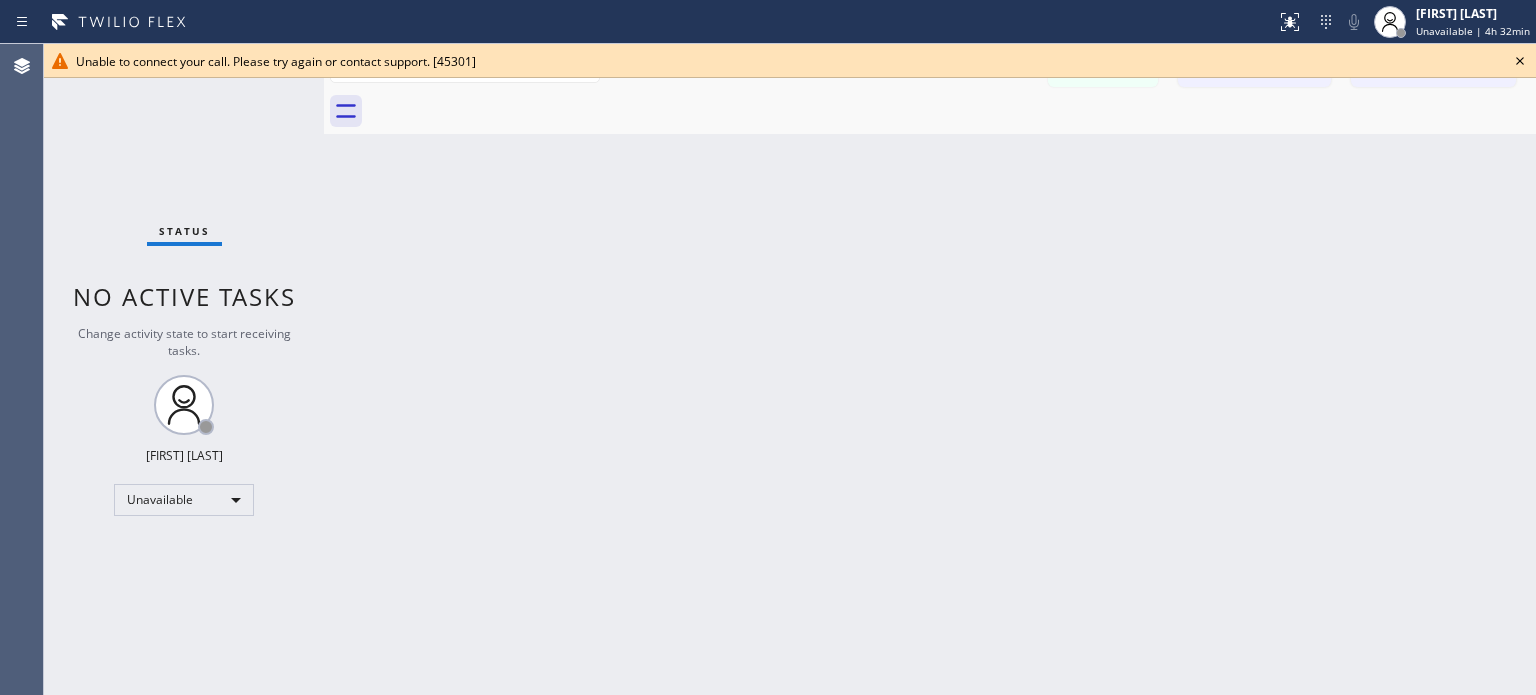 click 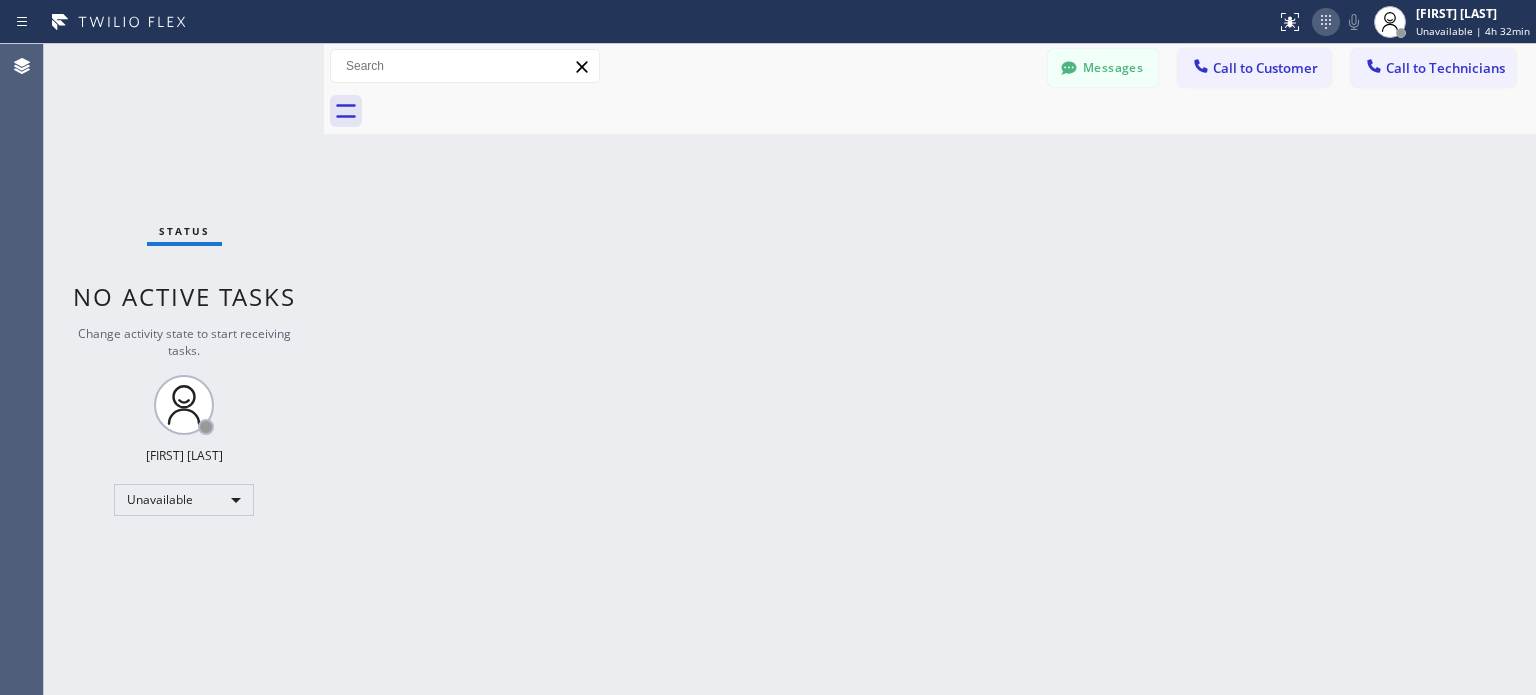 click at bounding box center [1326, 22] 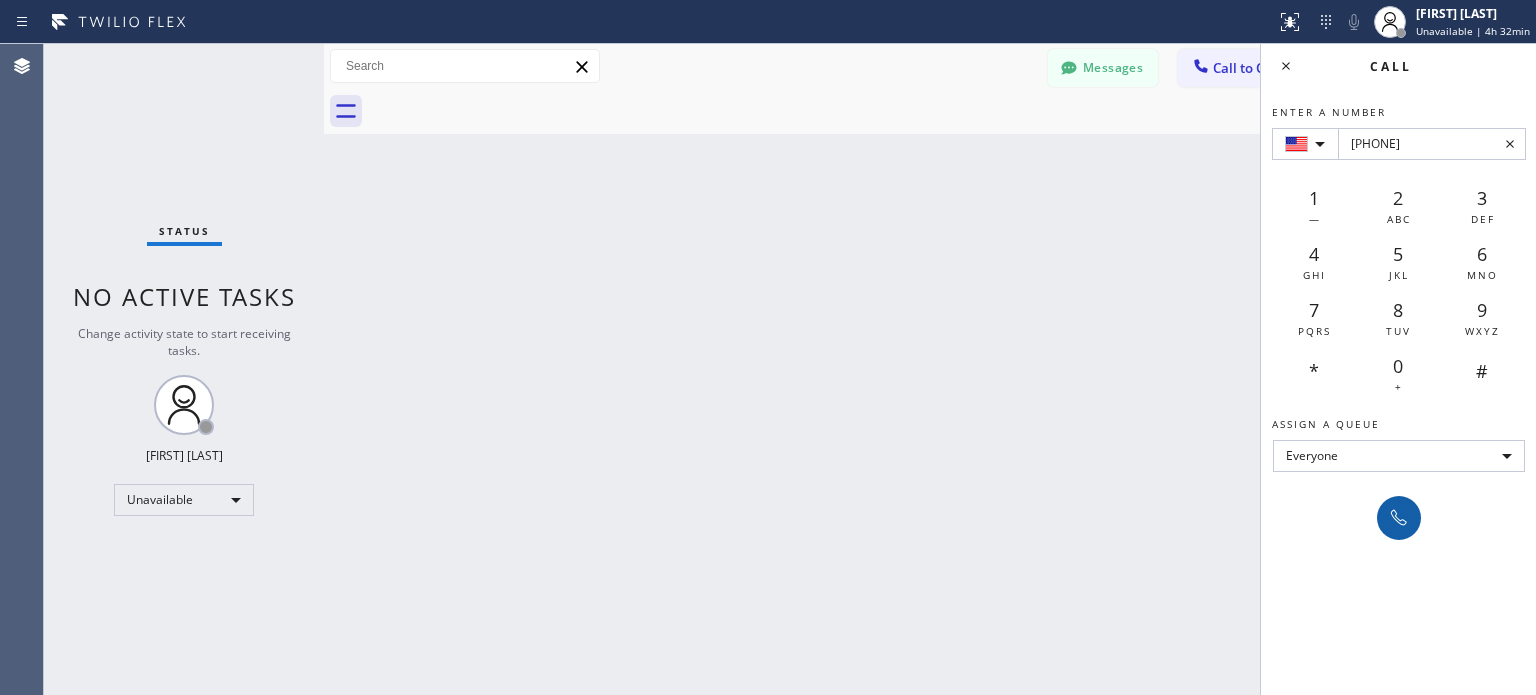 type on "[PHONE]" 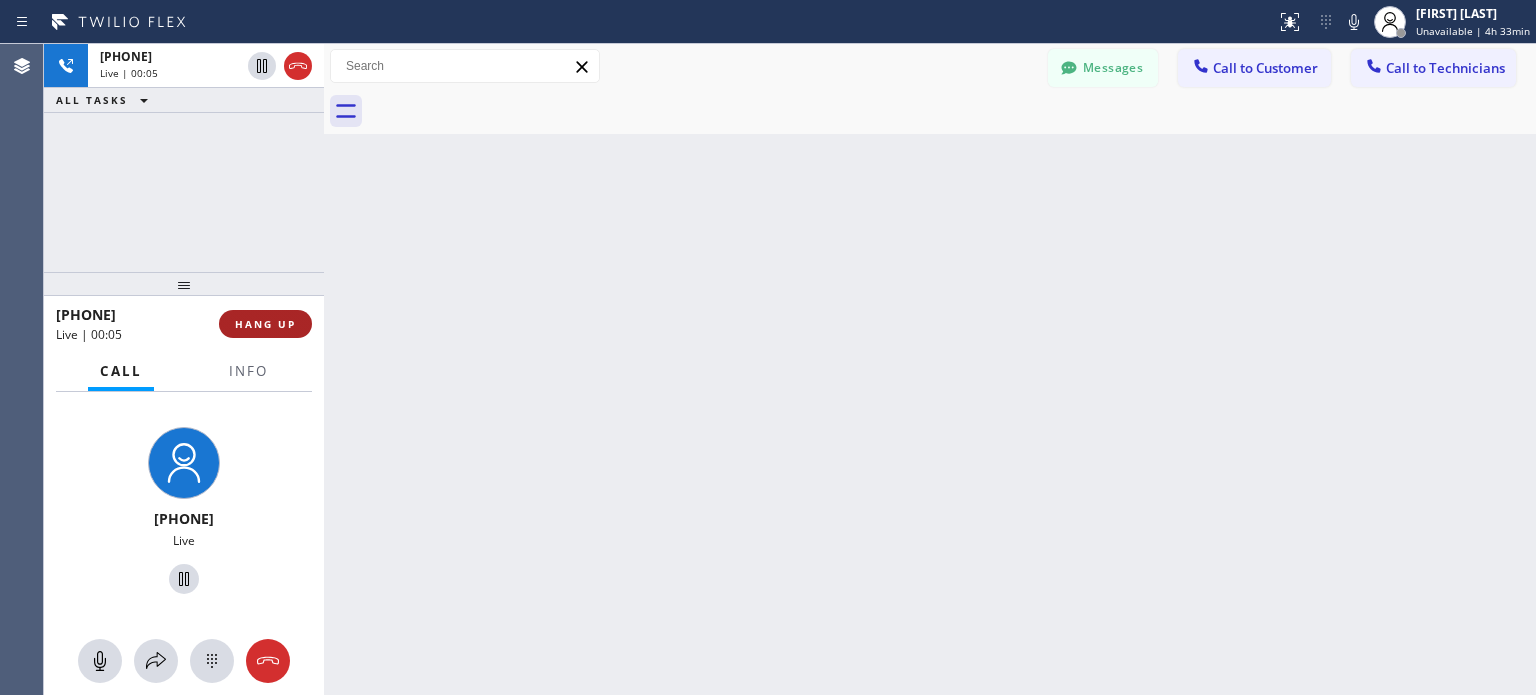click on "HANG UP" at bounding box center [265, 324] 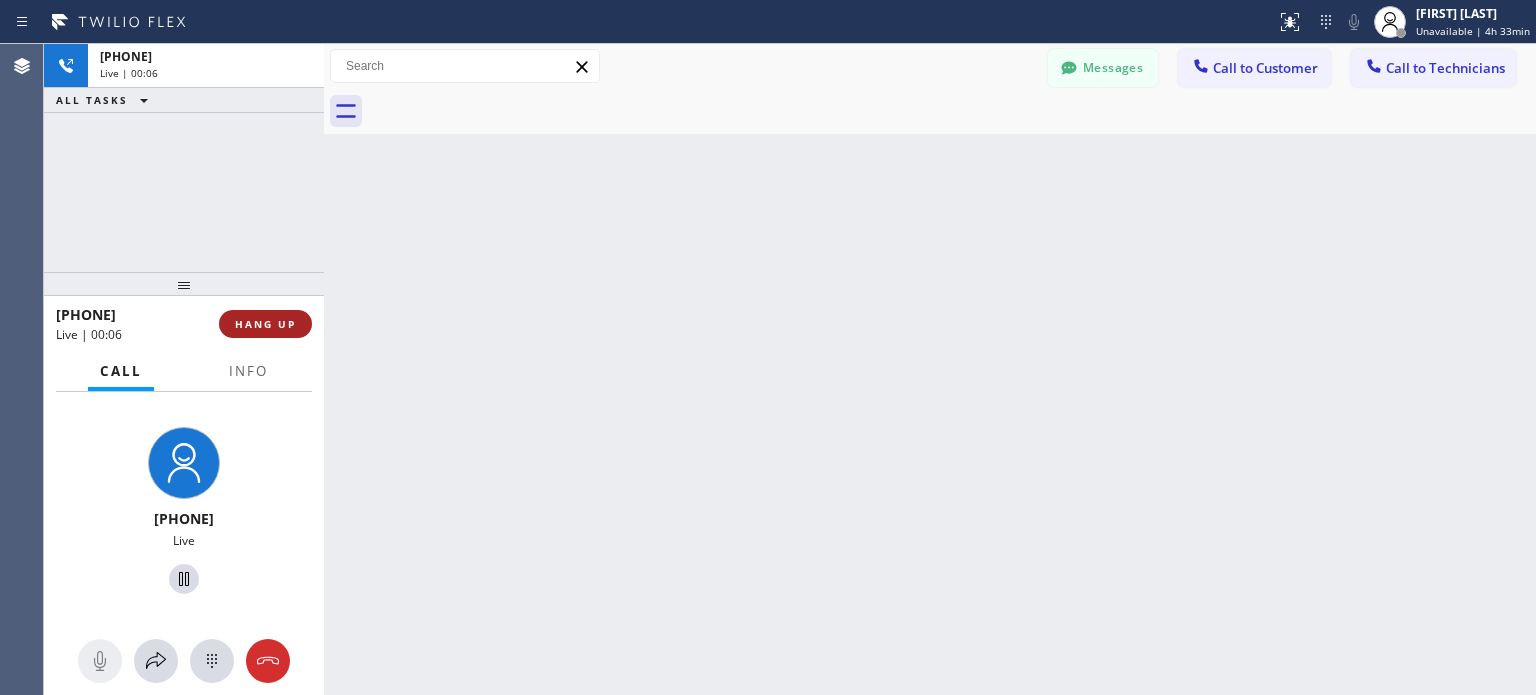 click on "HANG UP" at bounding box center [265, 324] 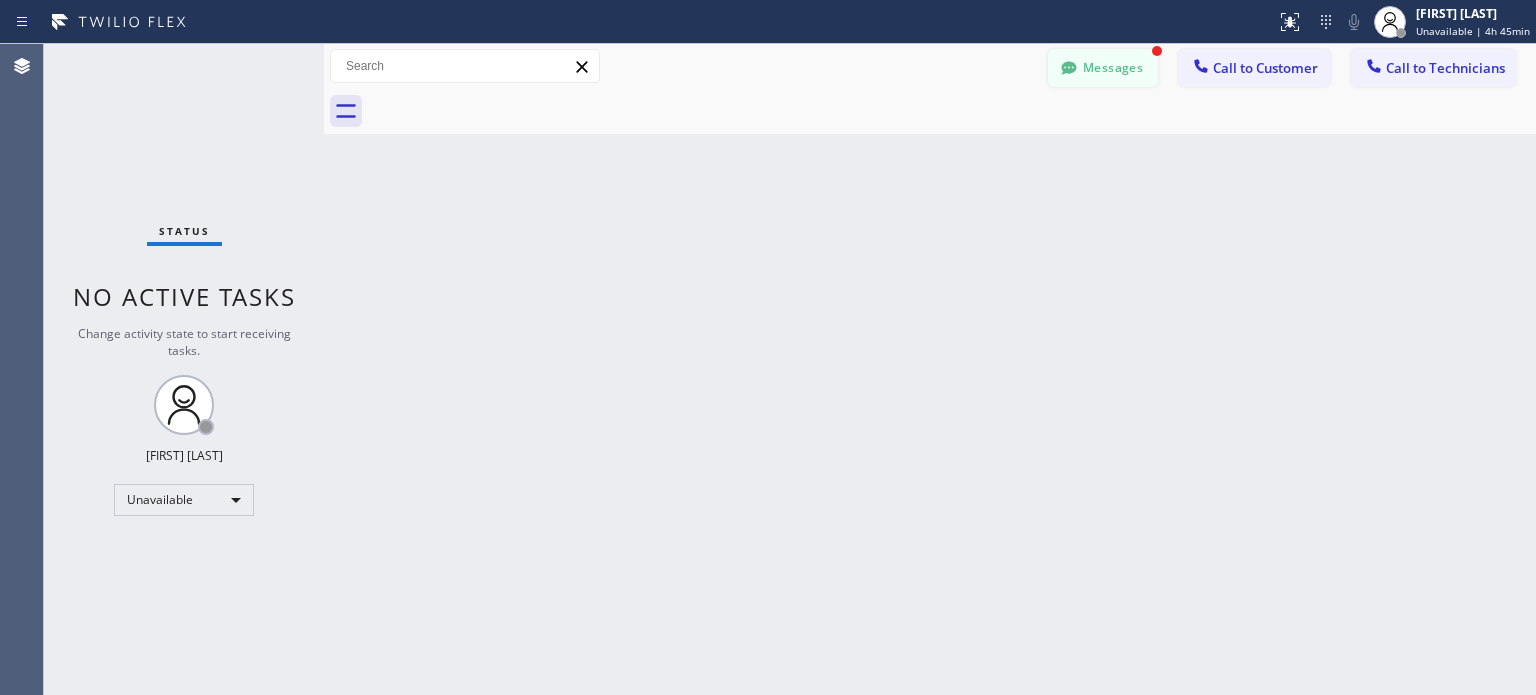 click on "Messages" at bounding box center (1103, 68) 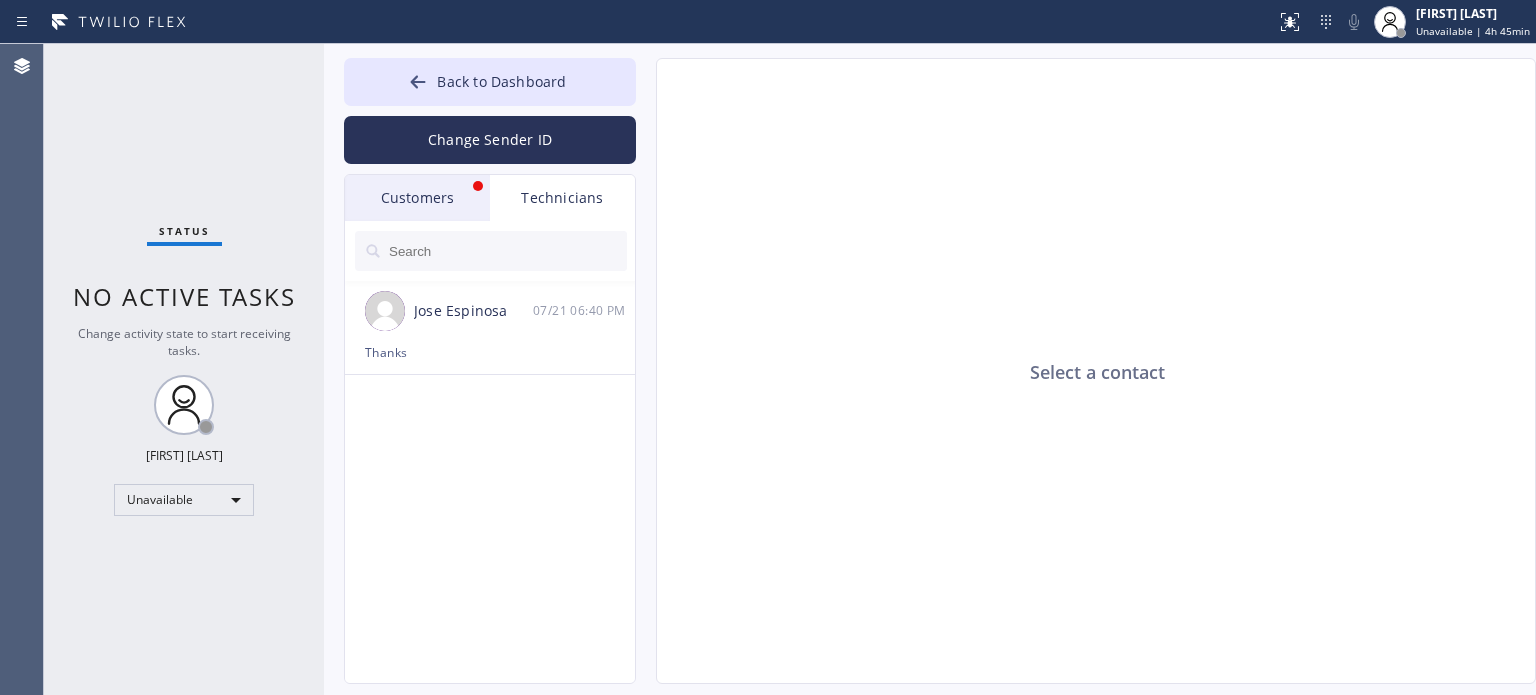 click on "Customers" at bounding box center [417, 198] 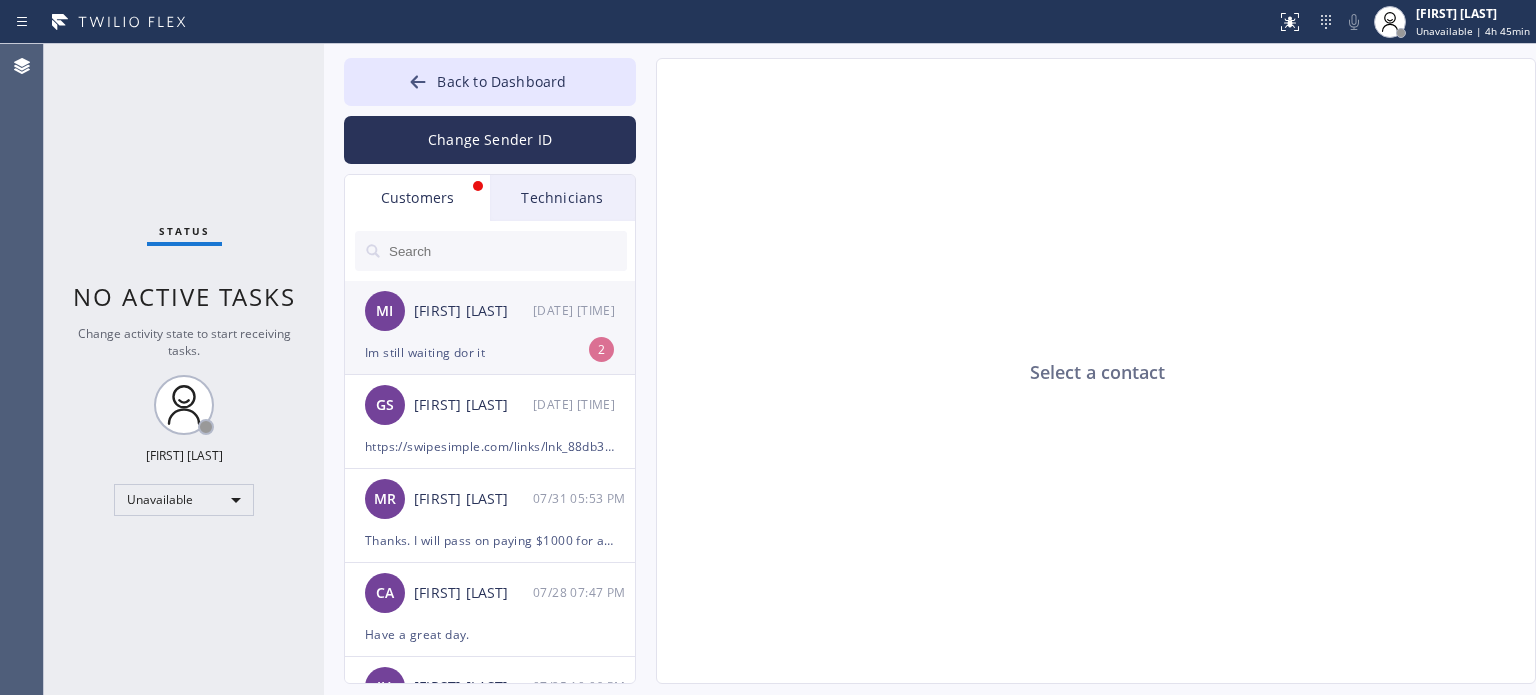 click on "Im still waiting dor it" at bounding box center (490, 352) 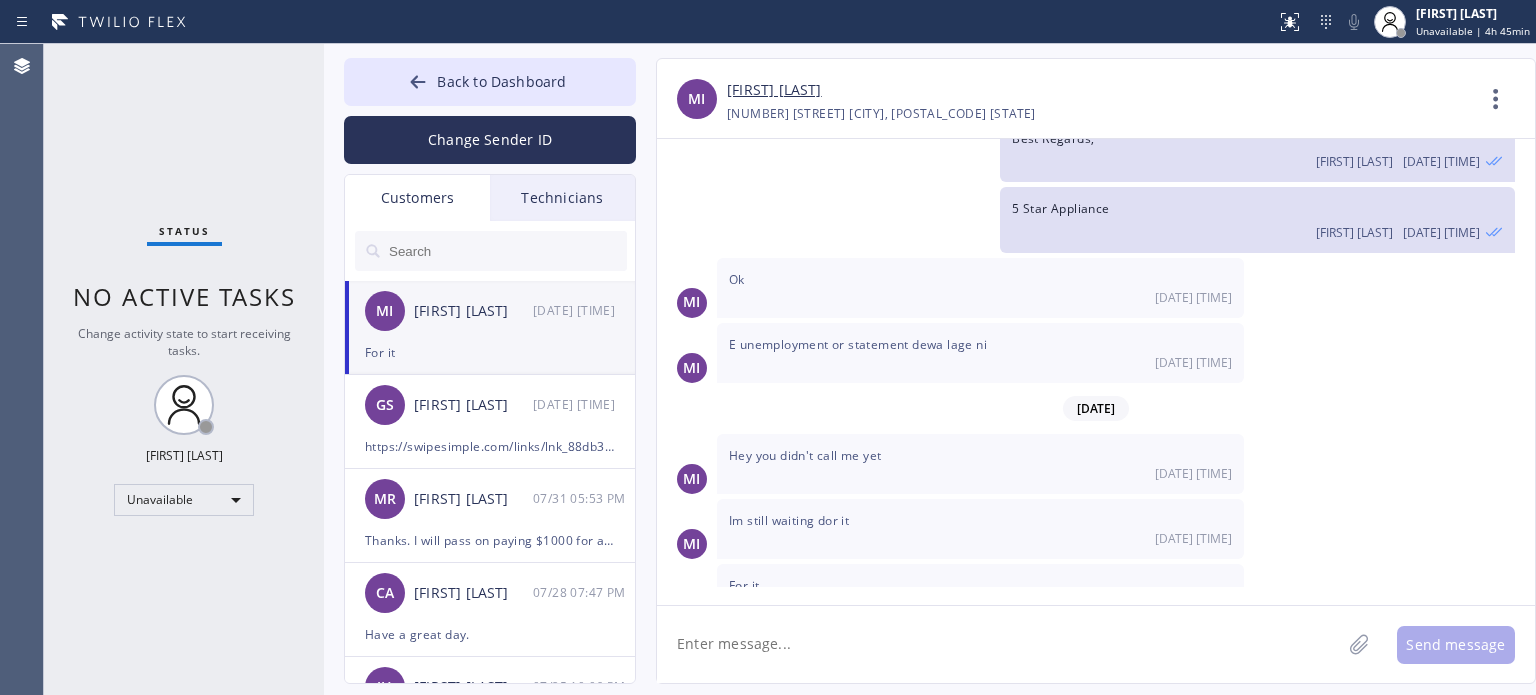 scroll, scrollTop: 1108, scrollLeft: 0, axis: vertical 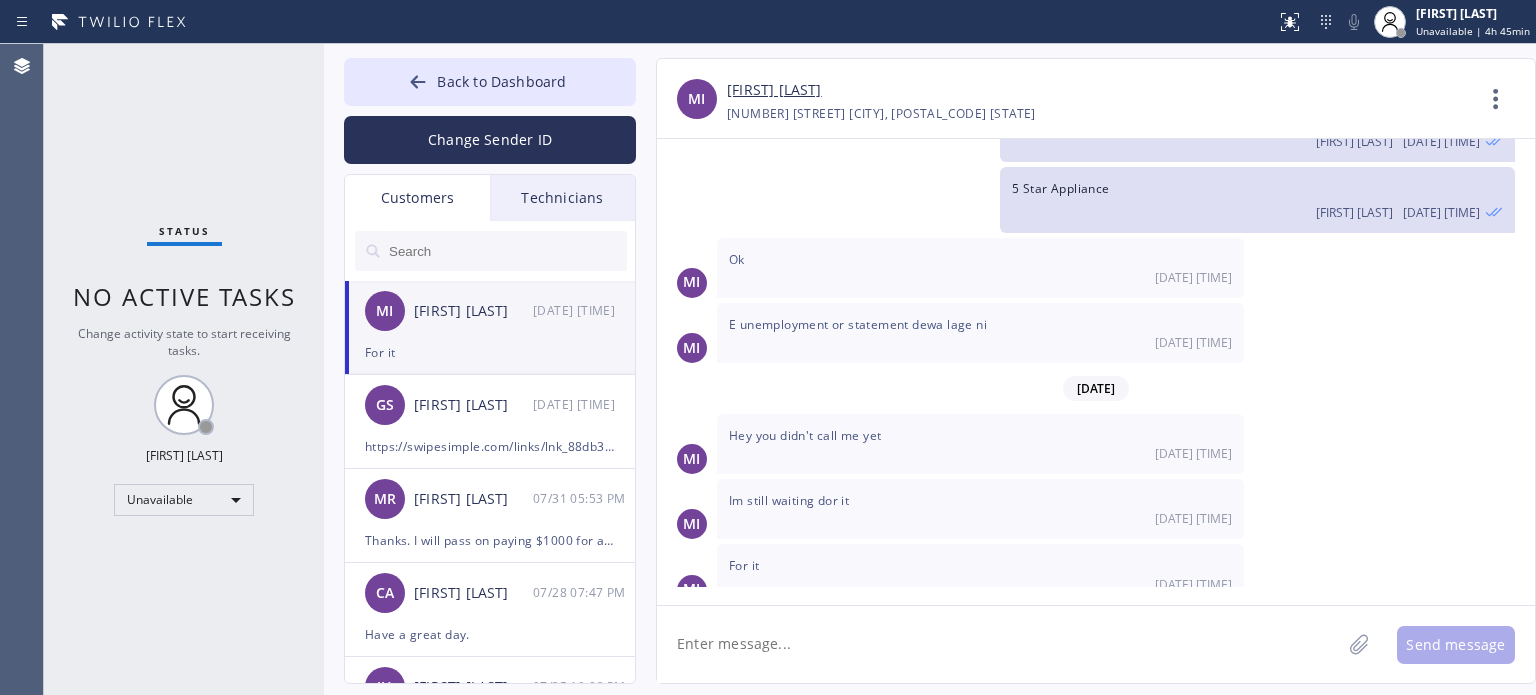 click 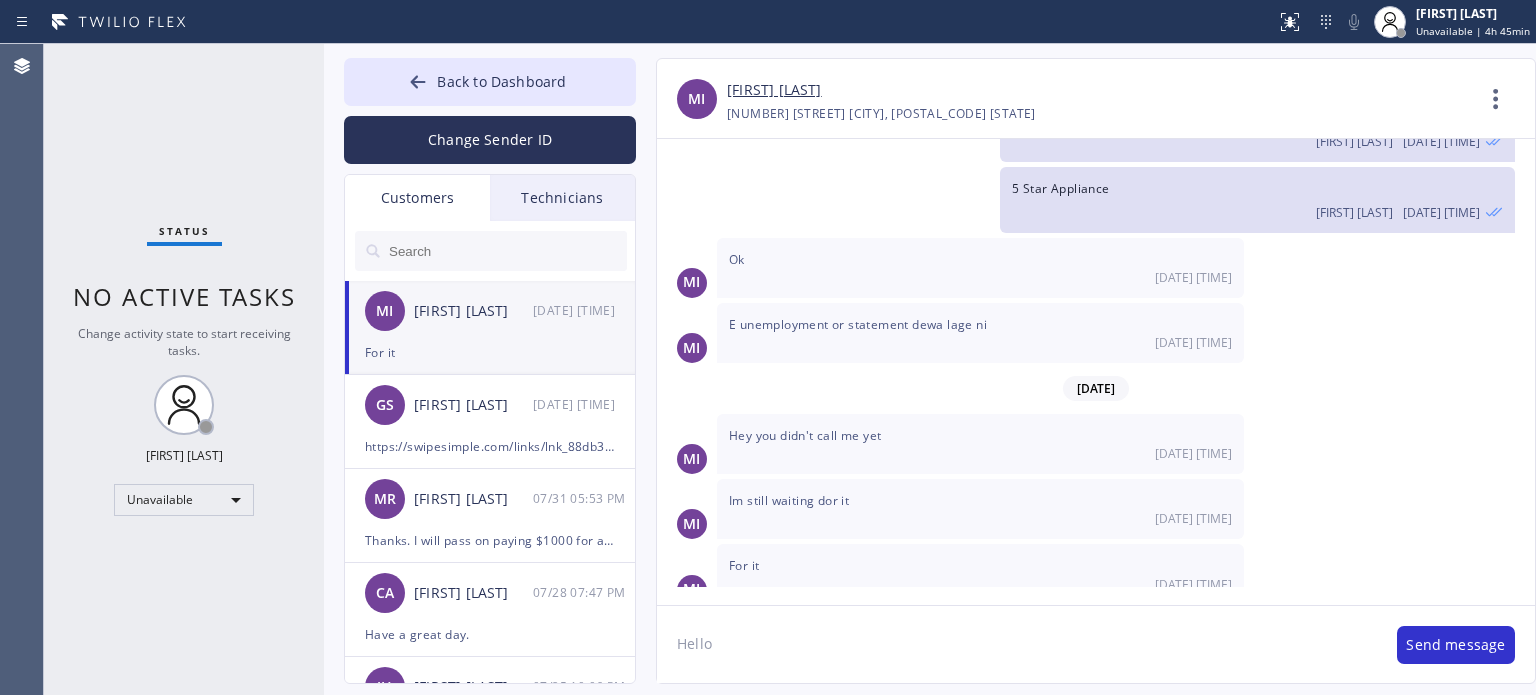 type on "Hello," 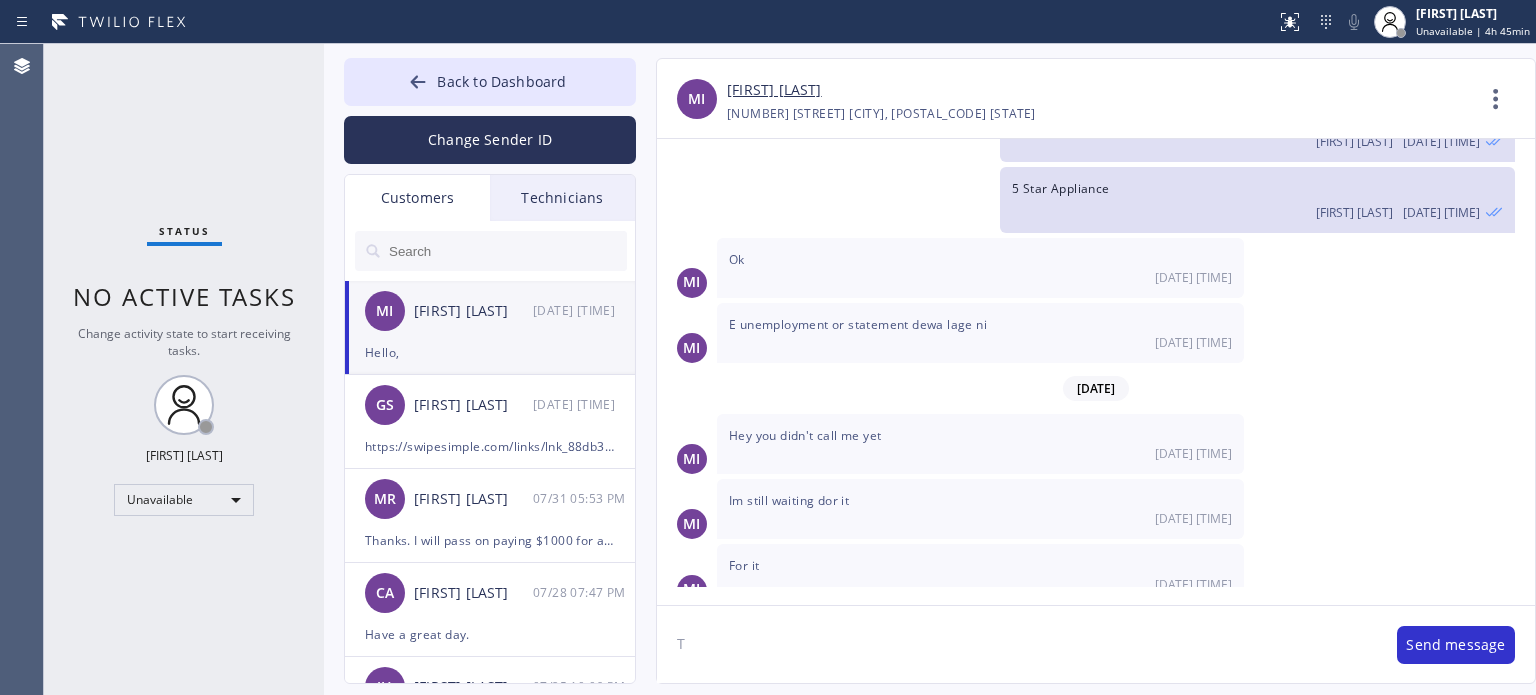 scroll, scrollTop: 1178, scrollLeft: 0, axis: vertical 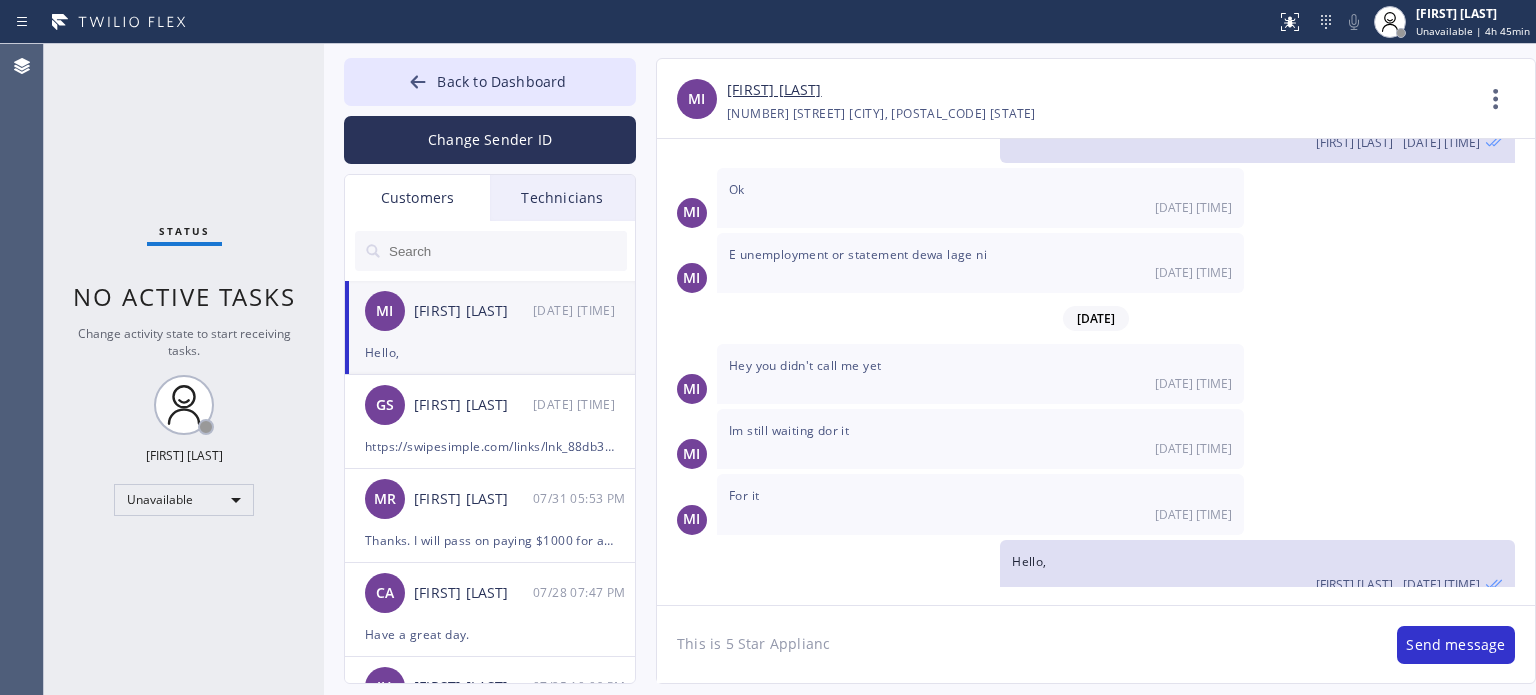 type on "This is 5 Star Appliance" 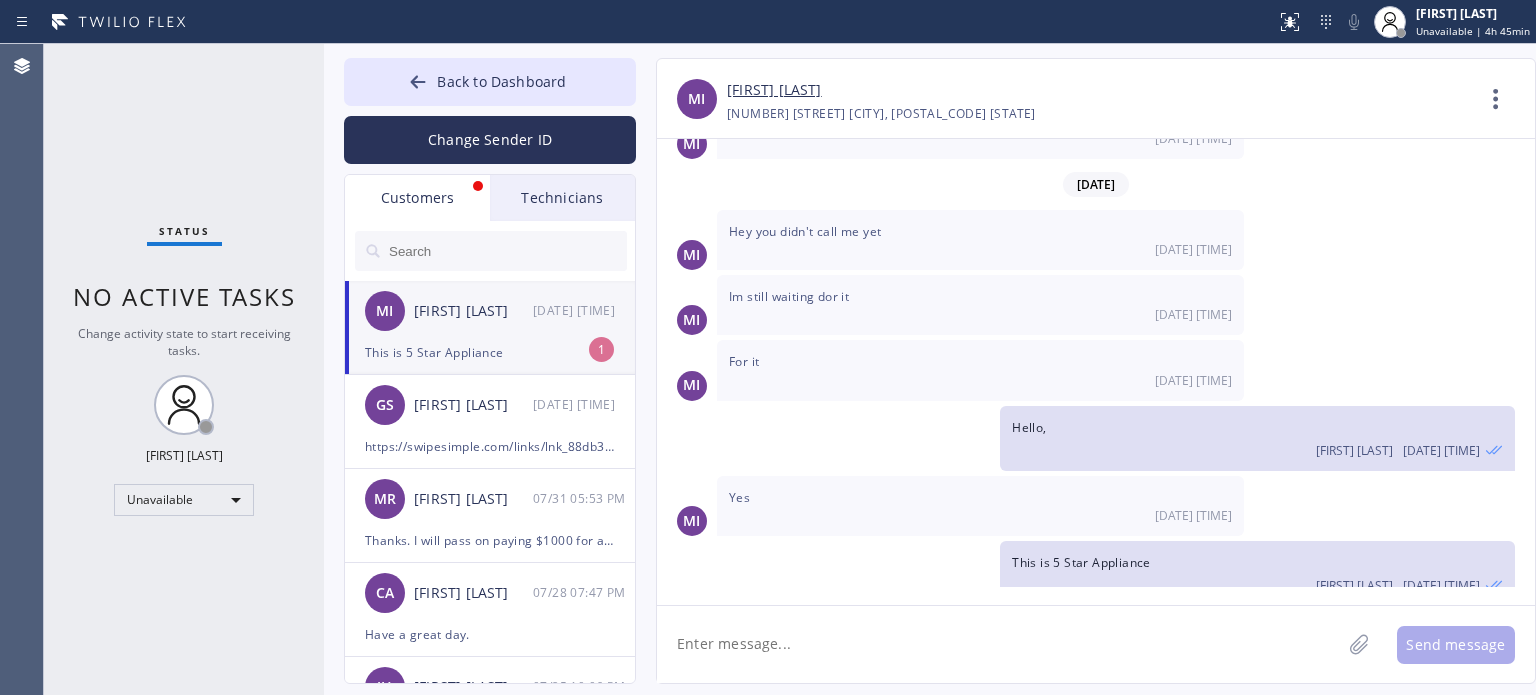 scroll, scrollTop: 912, scrollLeft: 0, axis: vertical 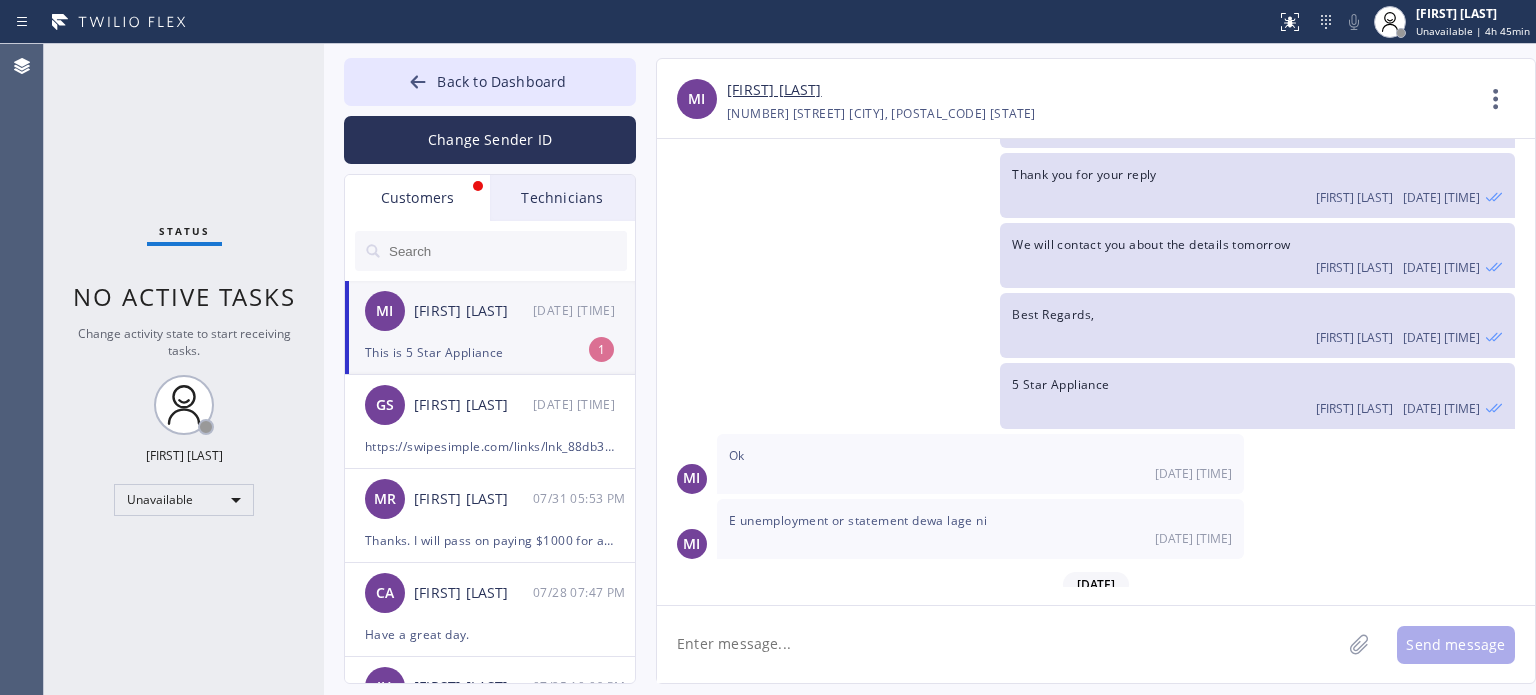 click on "[FIRST] [LAST]" at bounding box center (774, 90) 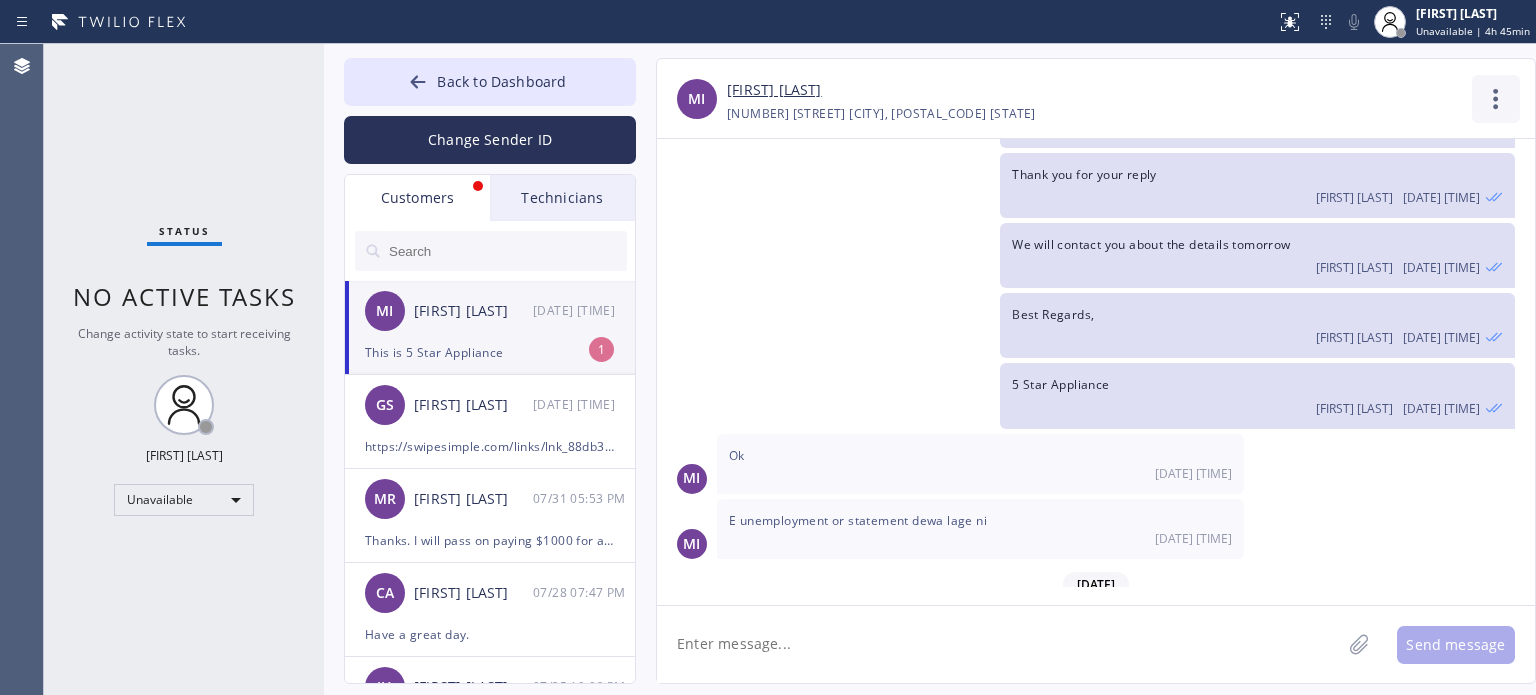 click 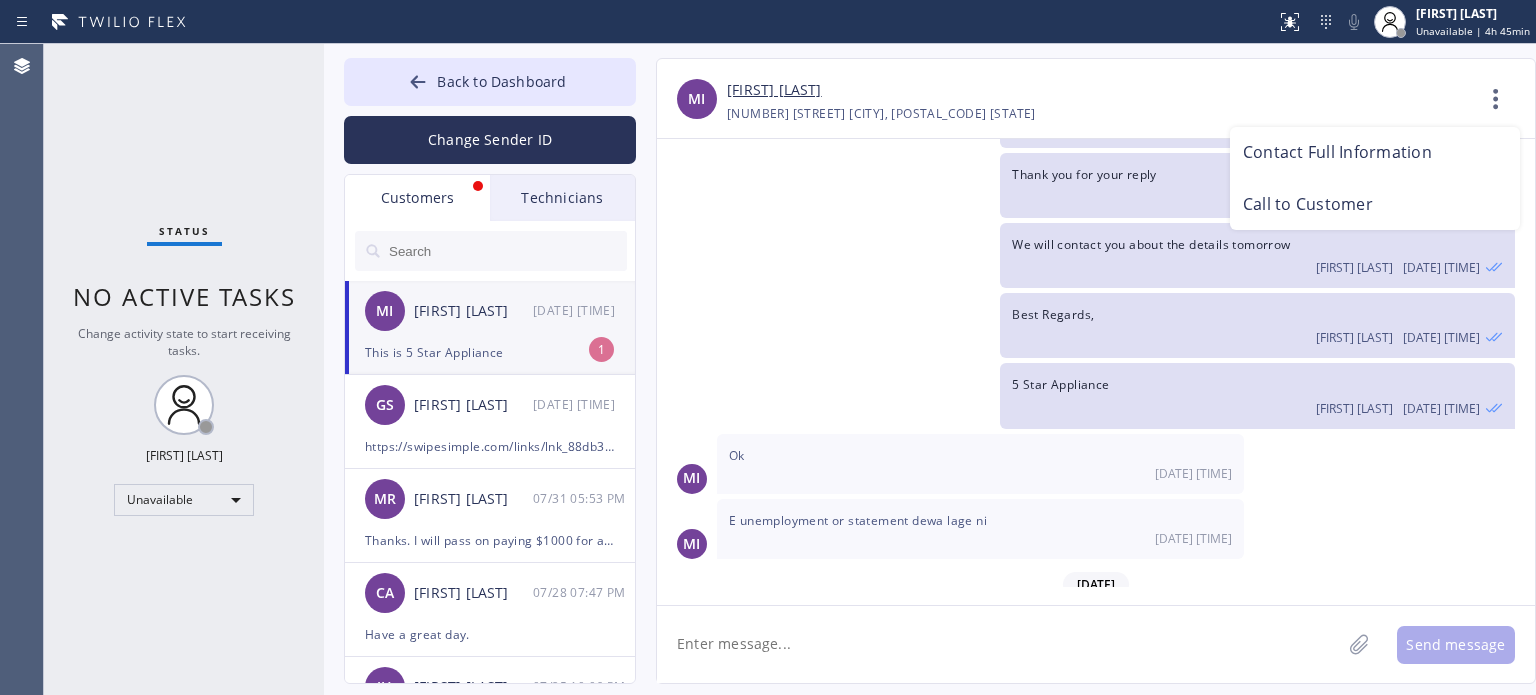 click at bounding box center [768, 347] 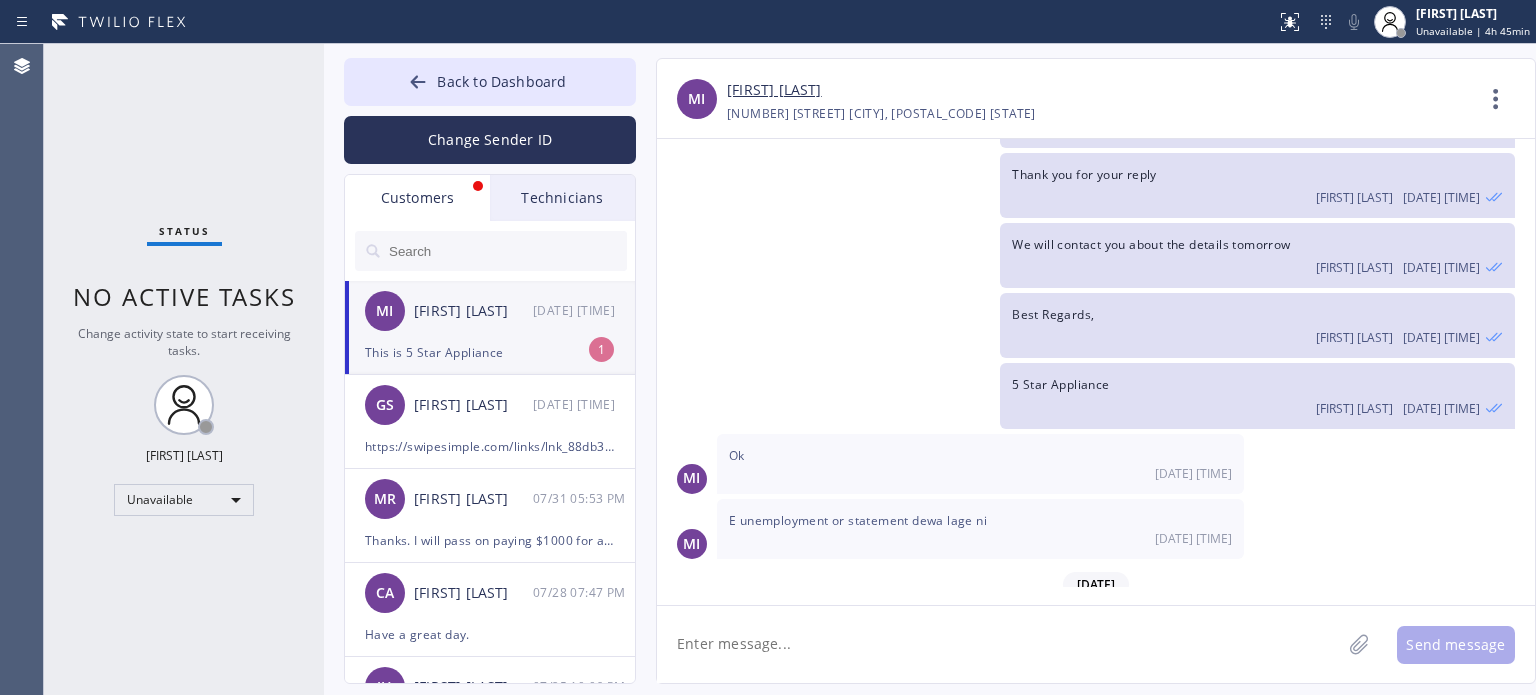 click on "[FIRST] [LAST]" at bounding box center (774, 90) 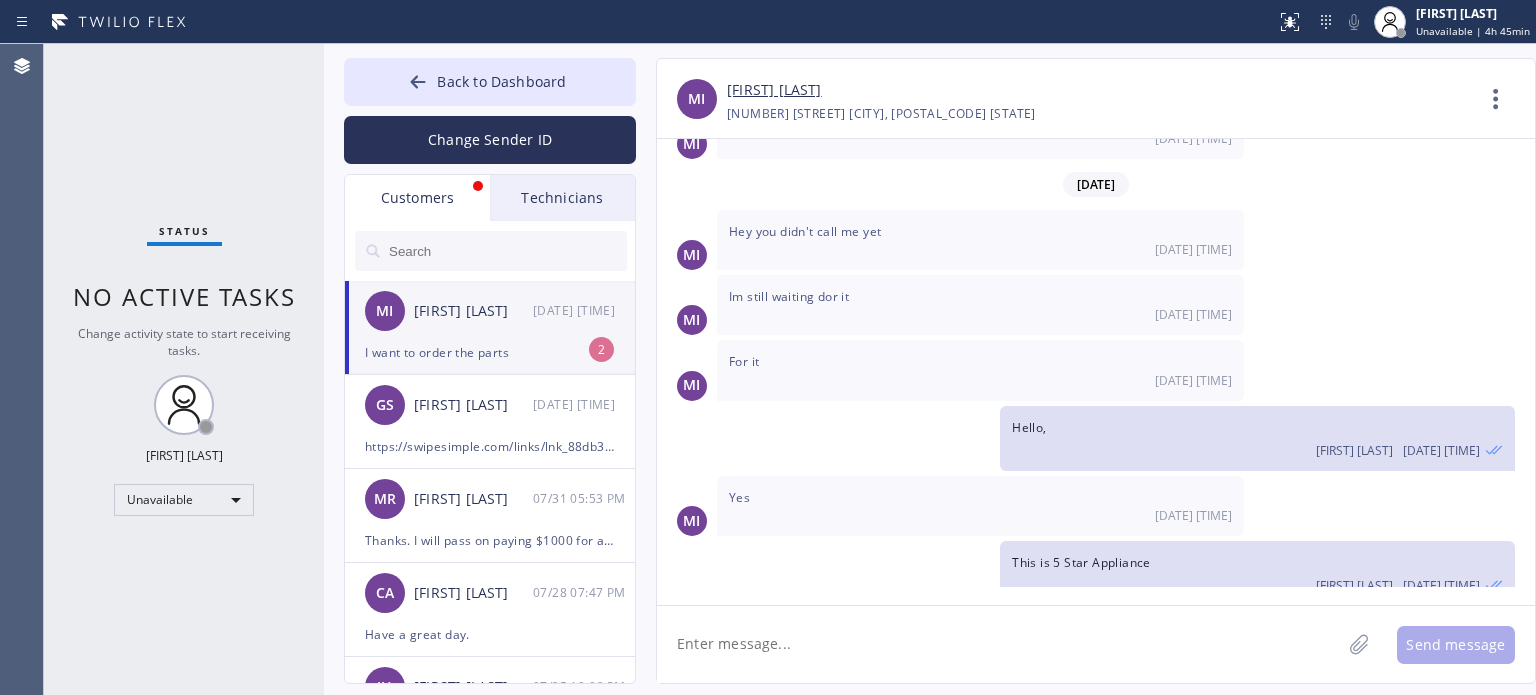 scroll, scrollTop: 1376, scrollLeft: 0, axis: vertical 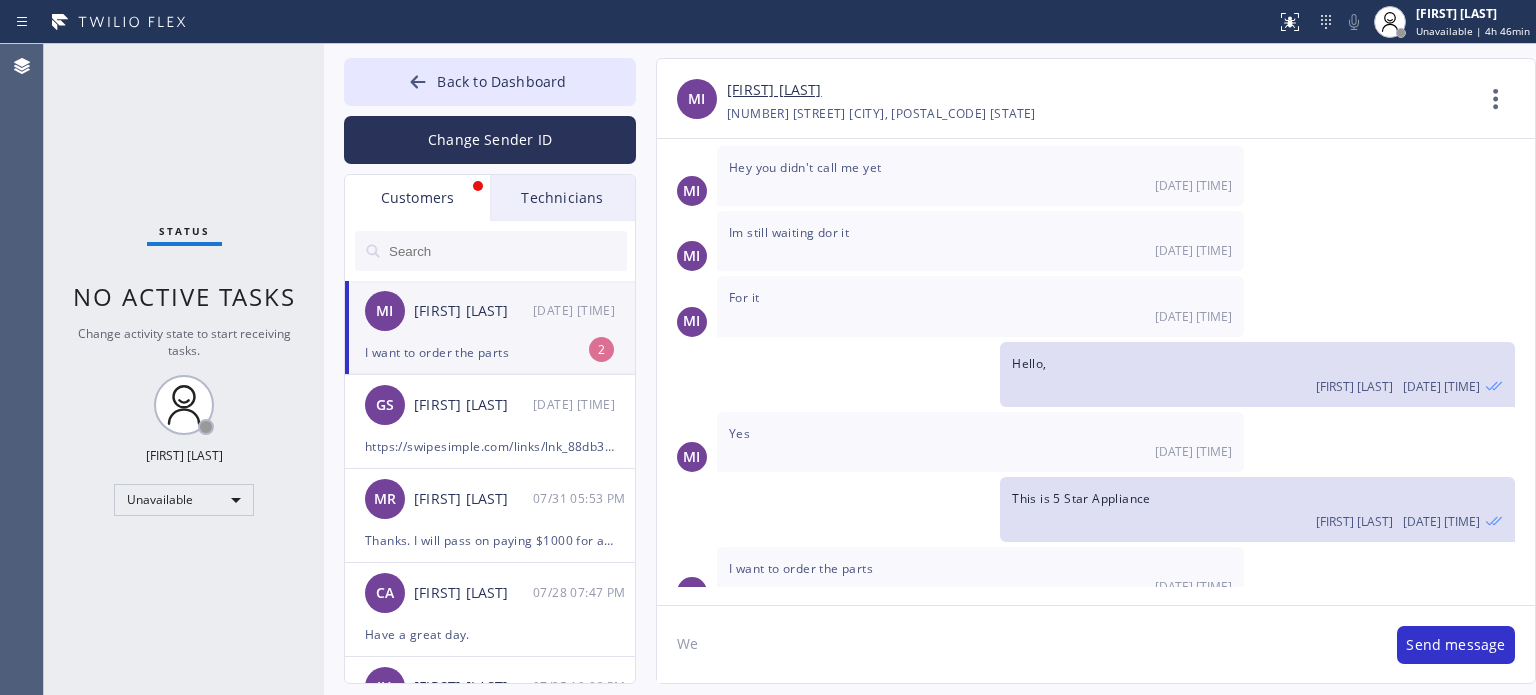type on "W" 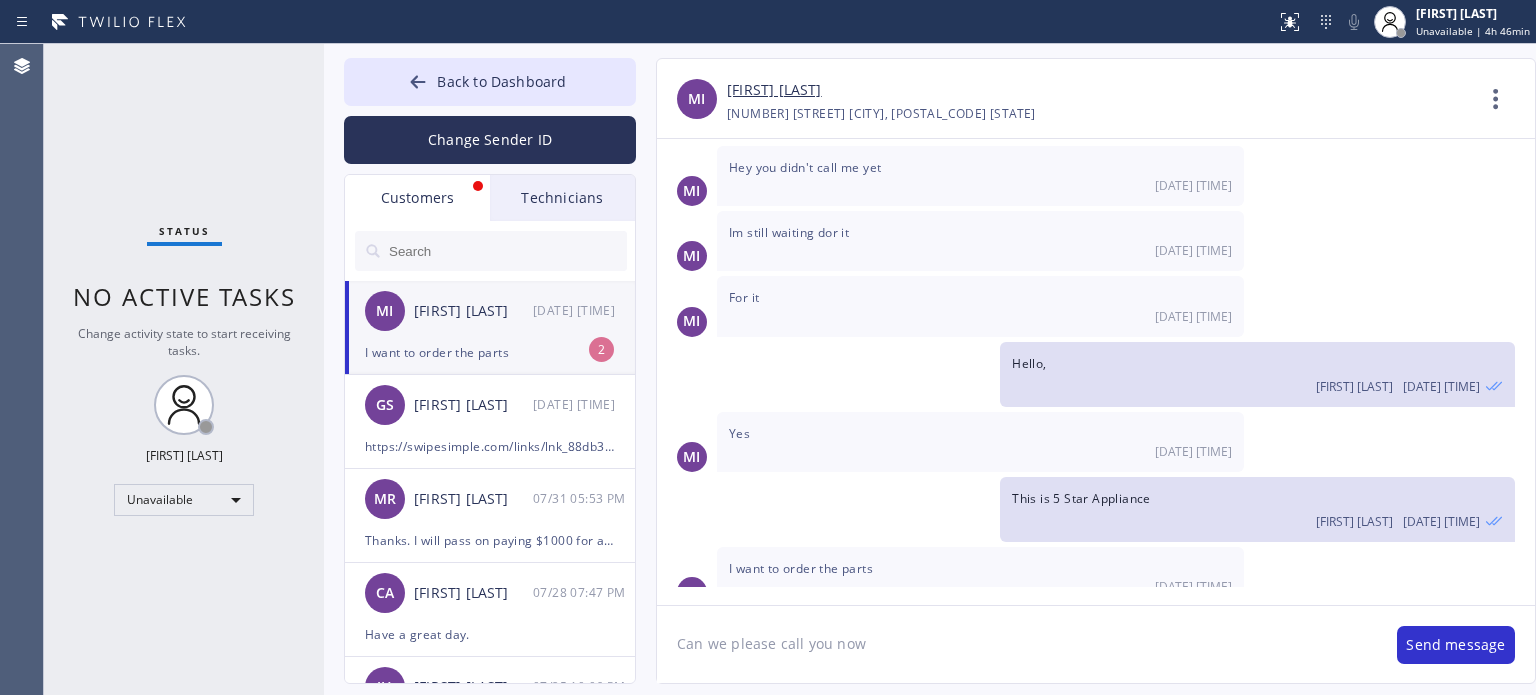 type on "Can we please call you now?" 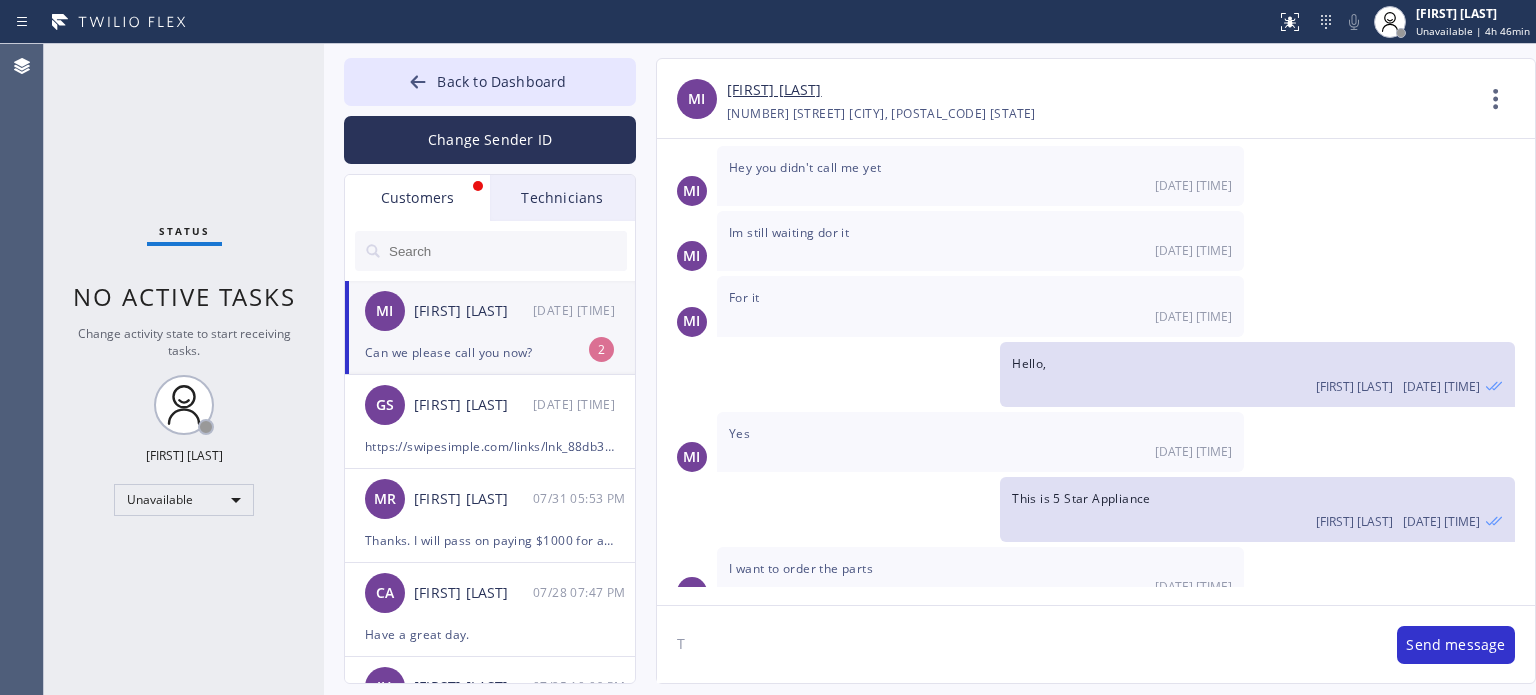 scroll, scrollTop: 1445, scrollLeft: 0, axis: vertical 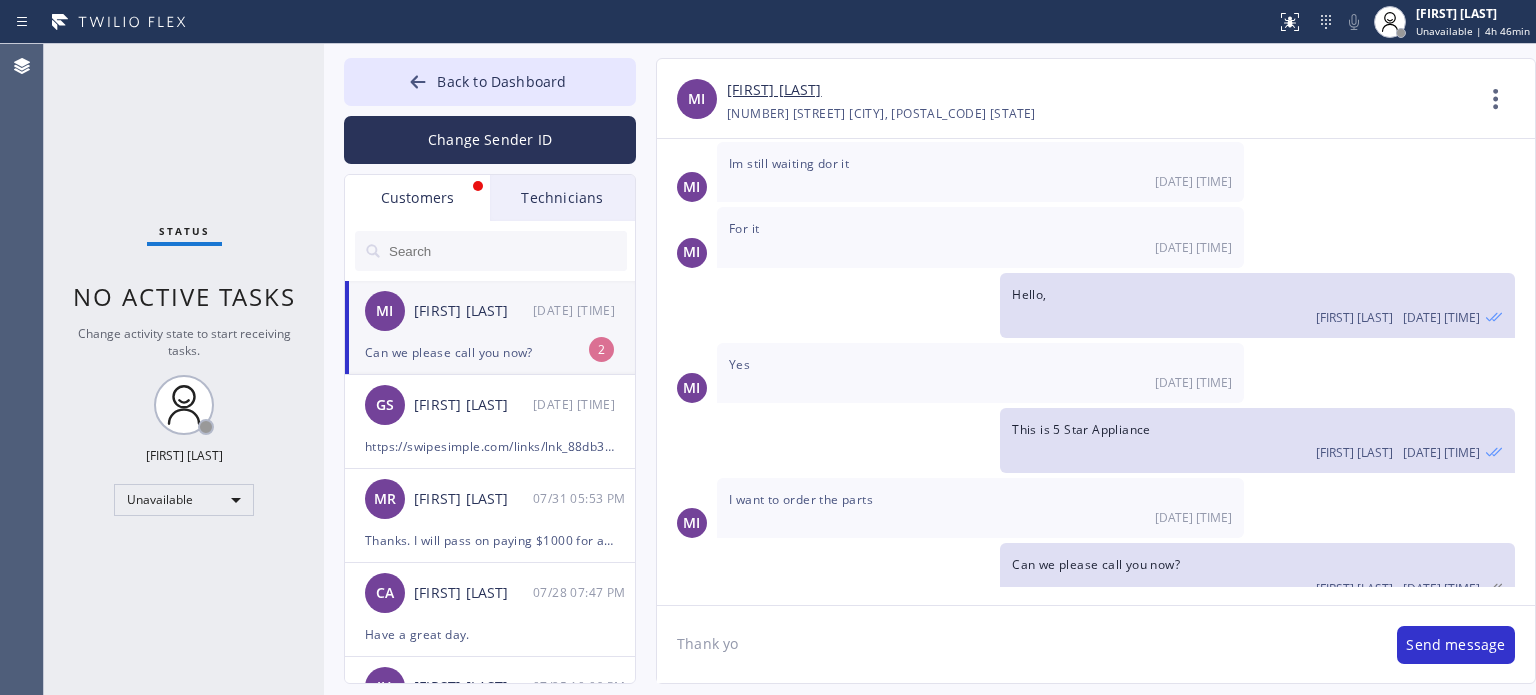 type on "Thank you" 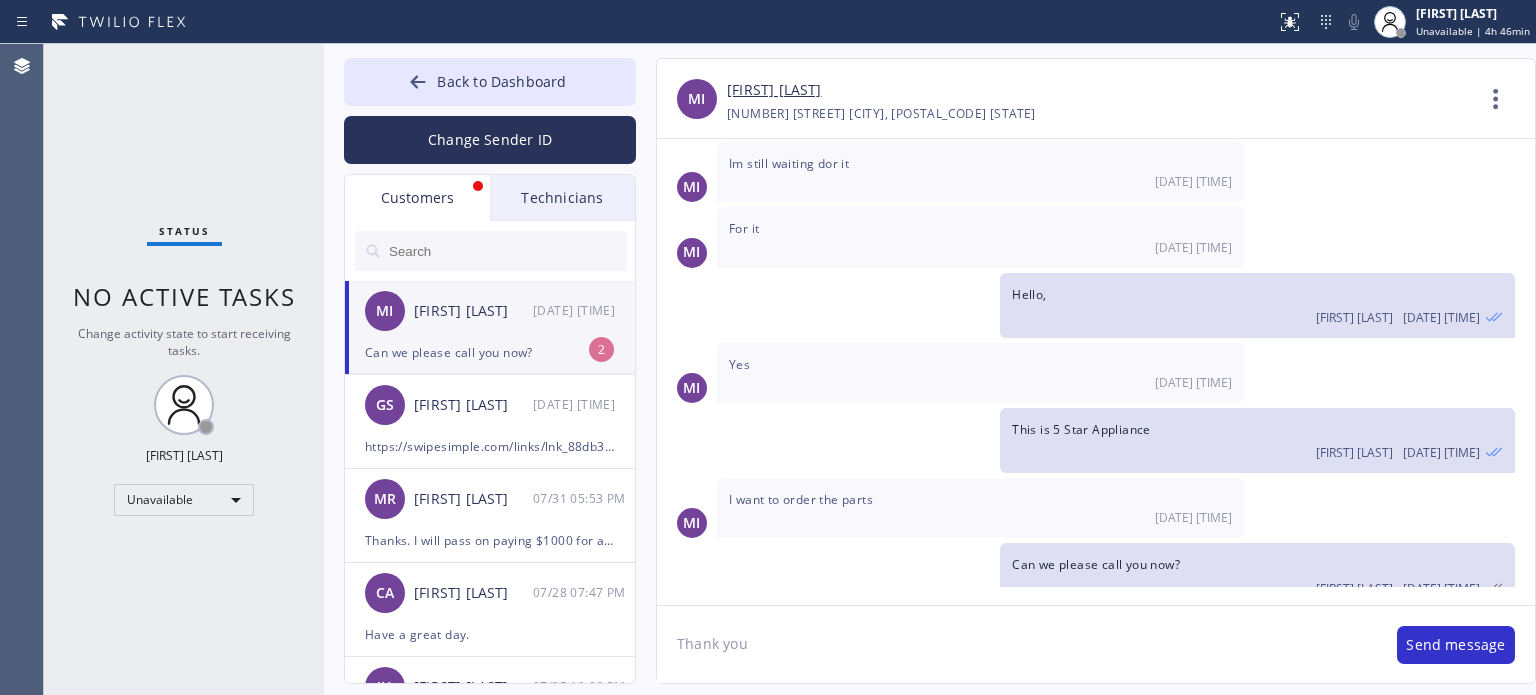type 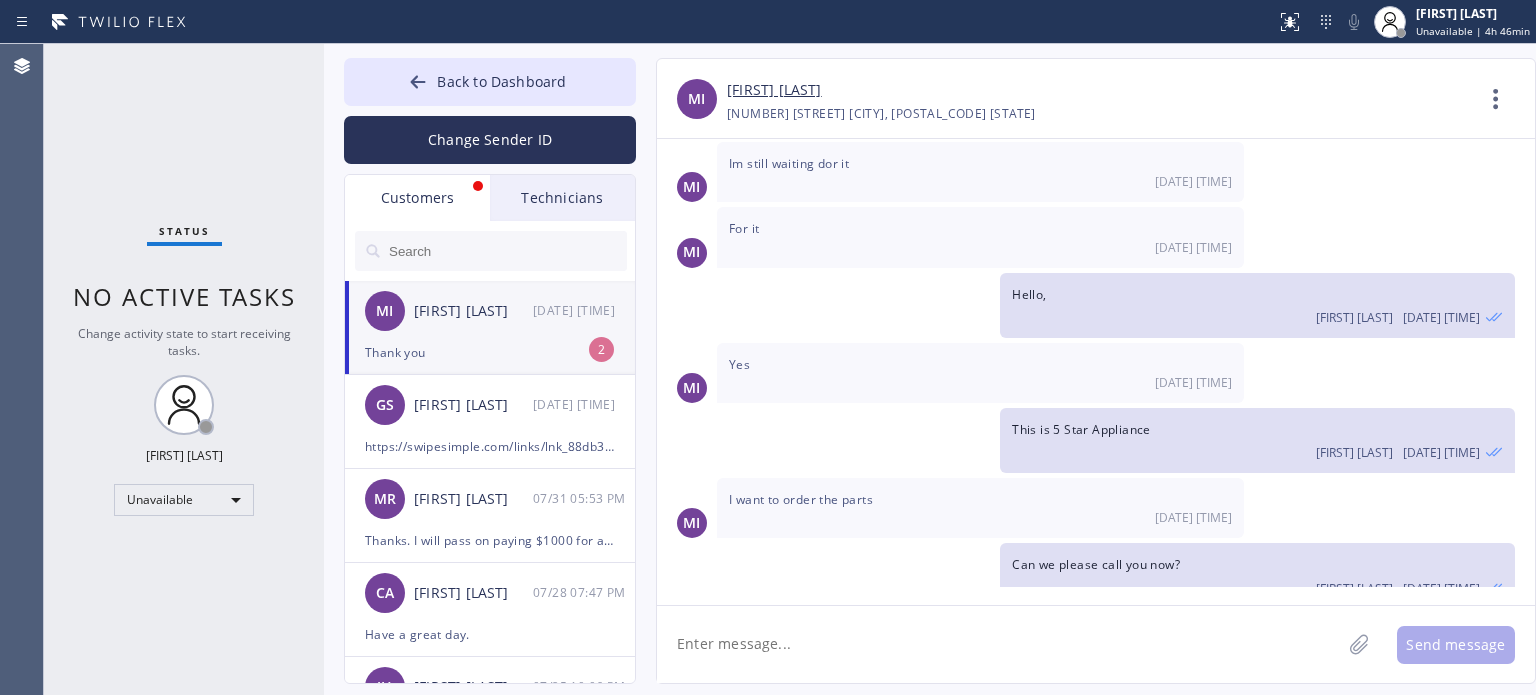 scroll, scrollTop: 1515, scrollLeft: 0, axis: vertical 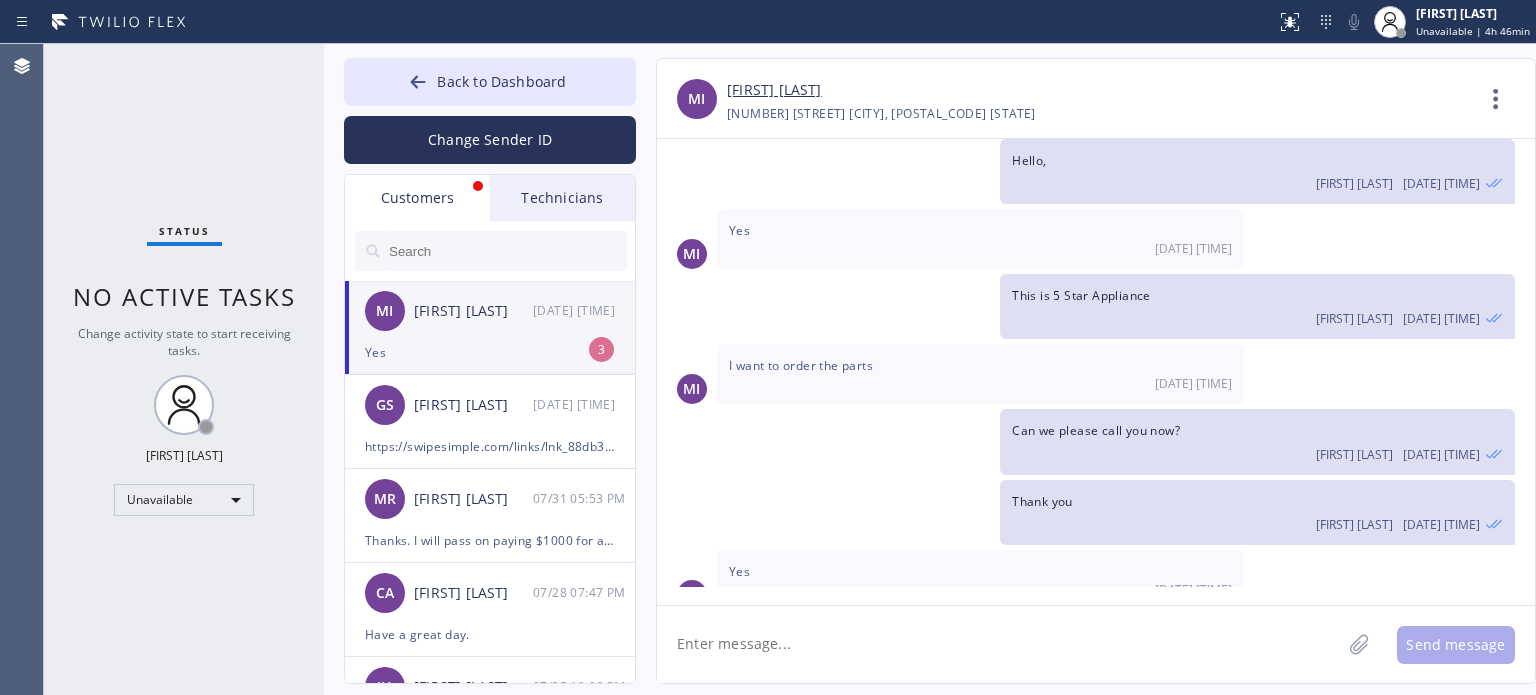 click on "[FIRST] [LAST]" at bounding box center (774, 90) 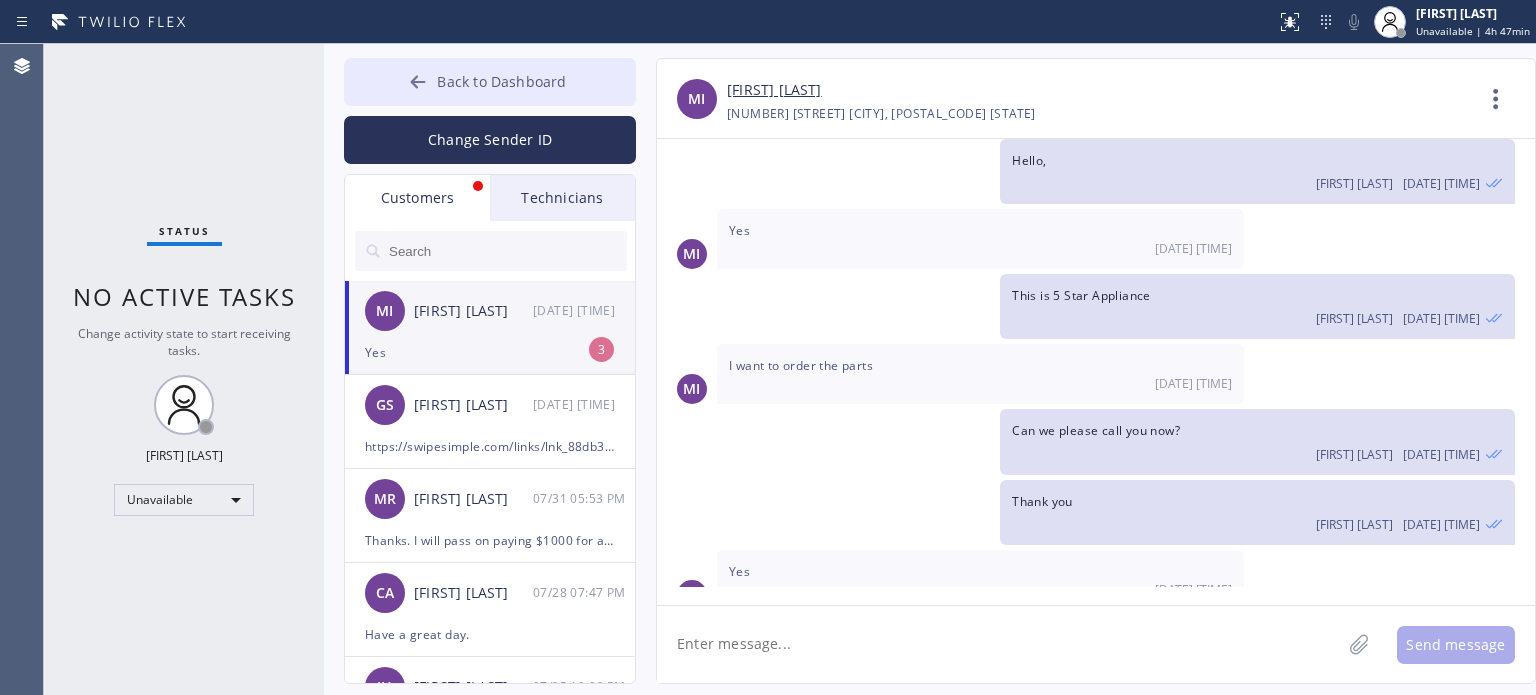 click 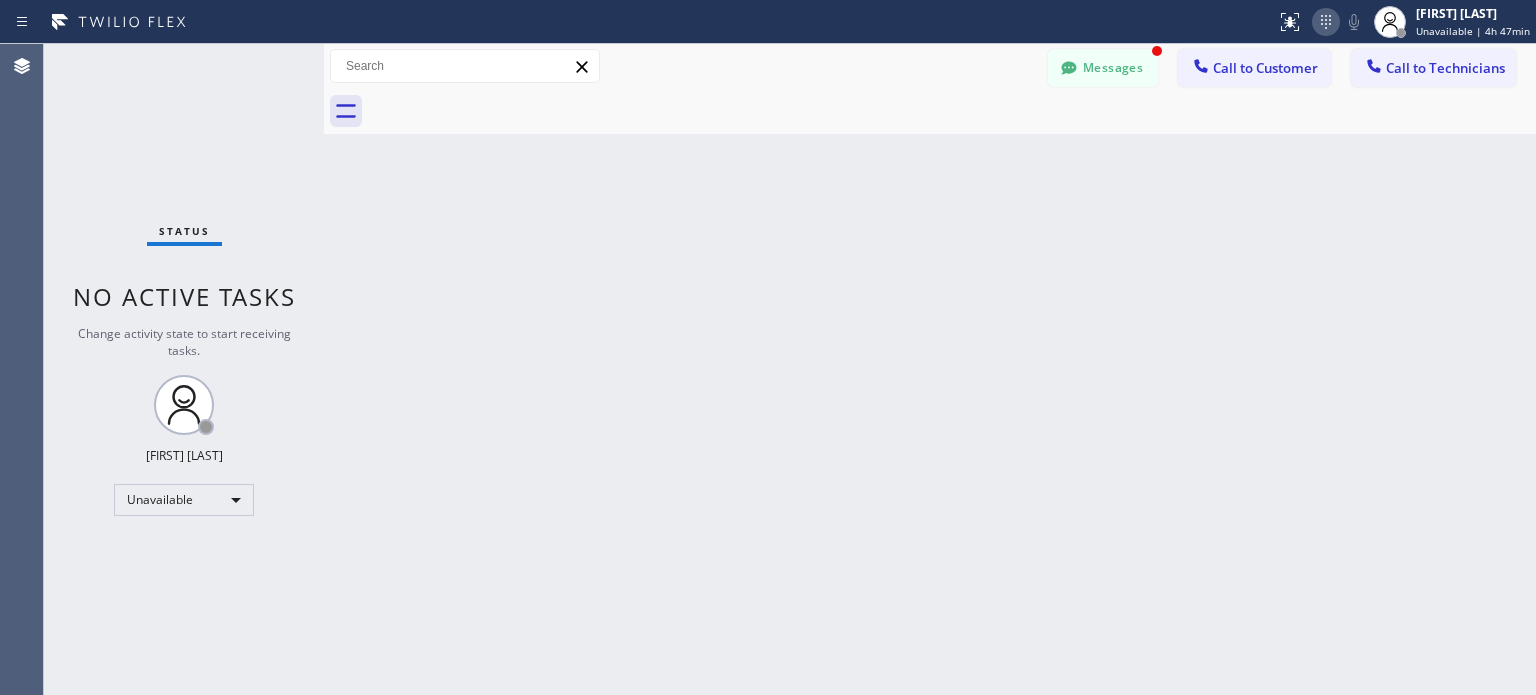 click 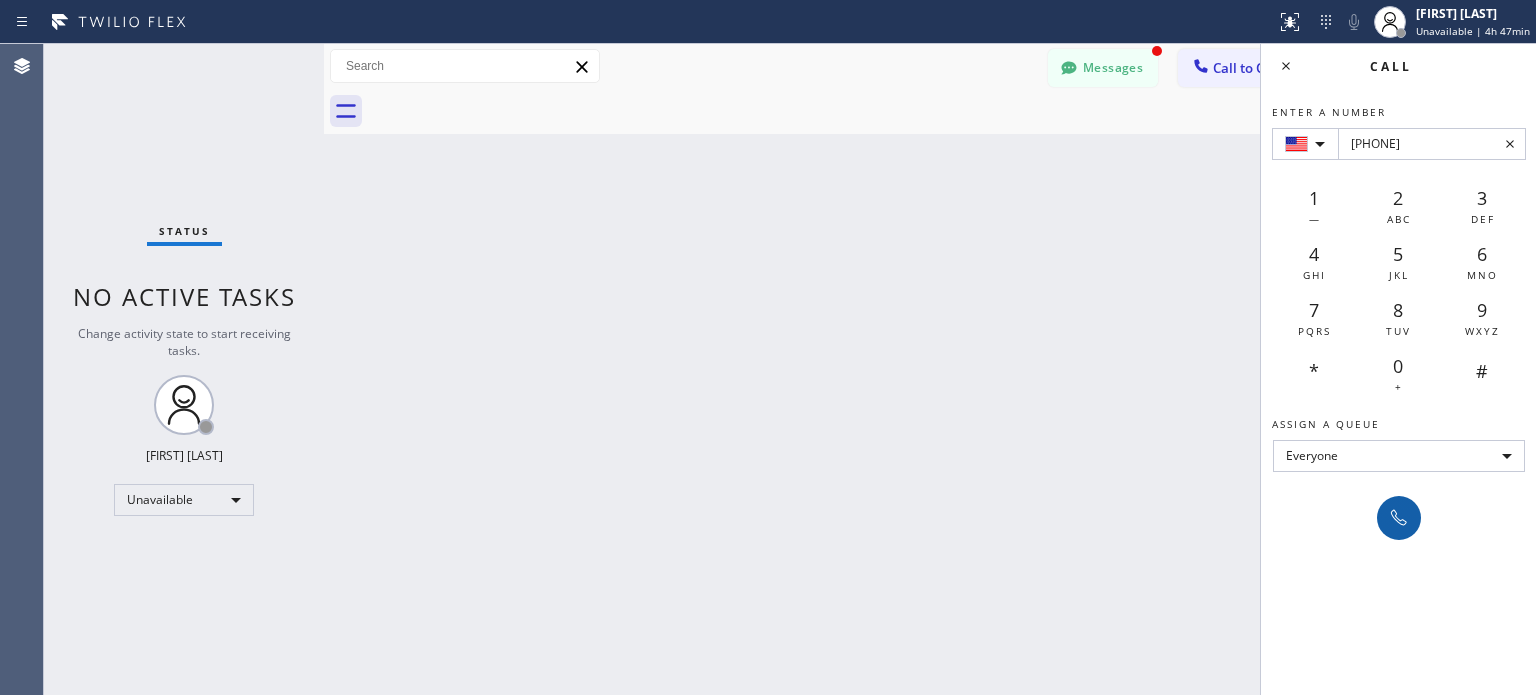 type on "[PHONE]" 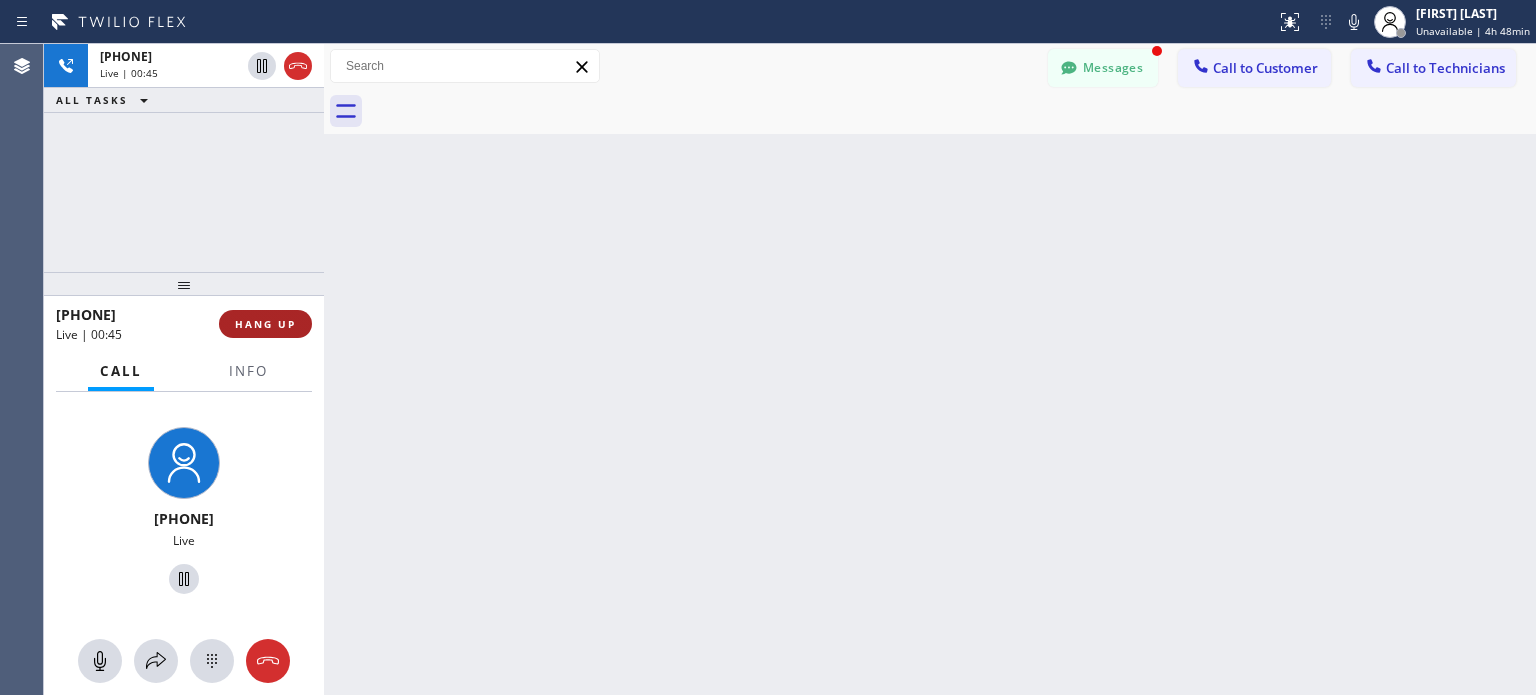 click on "HANG UP" at bounding box center (265, 324) 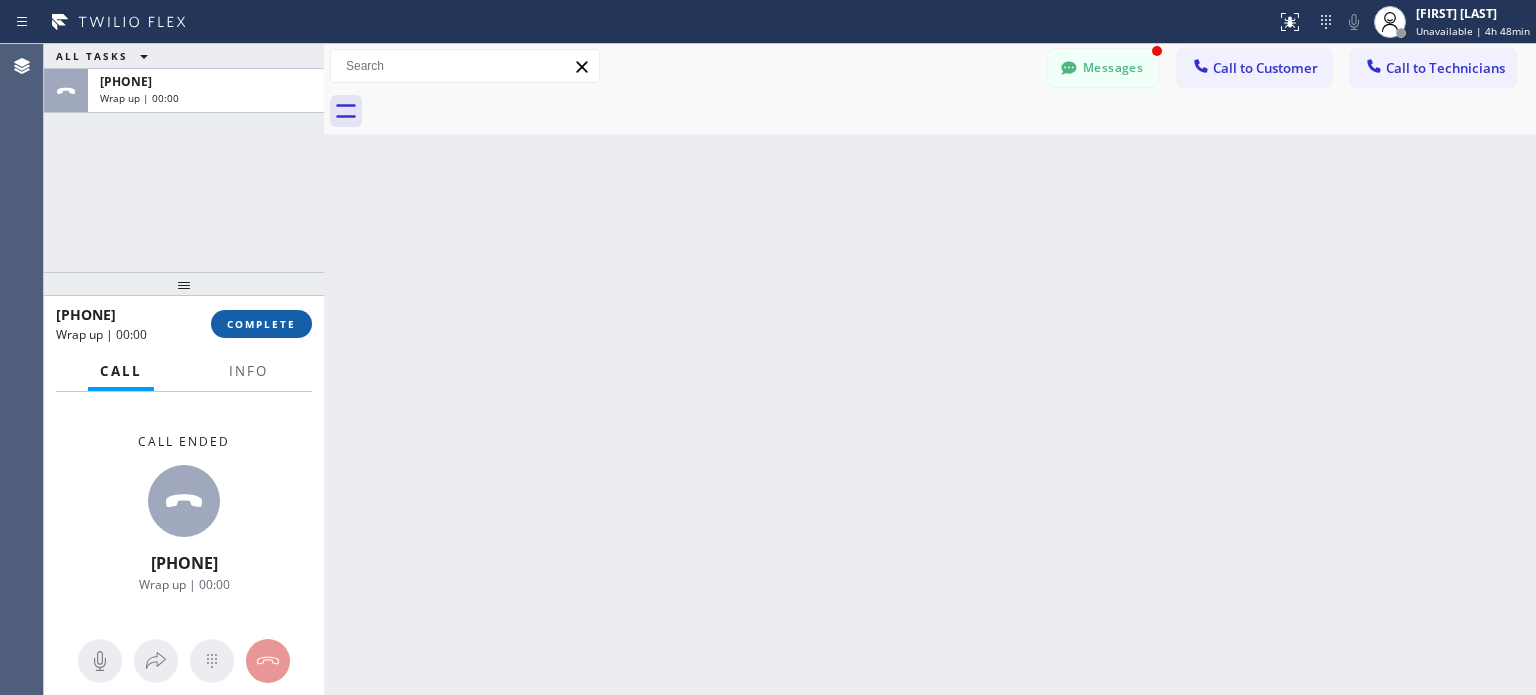 click on "COMPLETE" at bounding box center (261, 324) 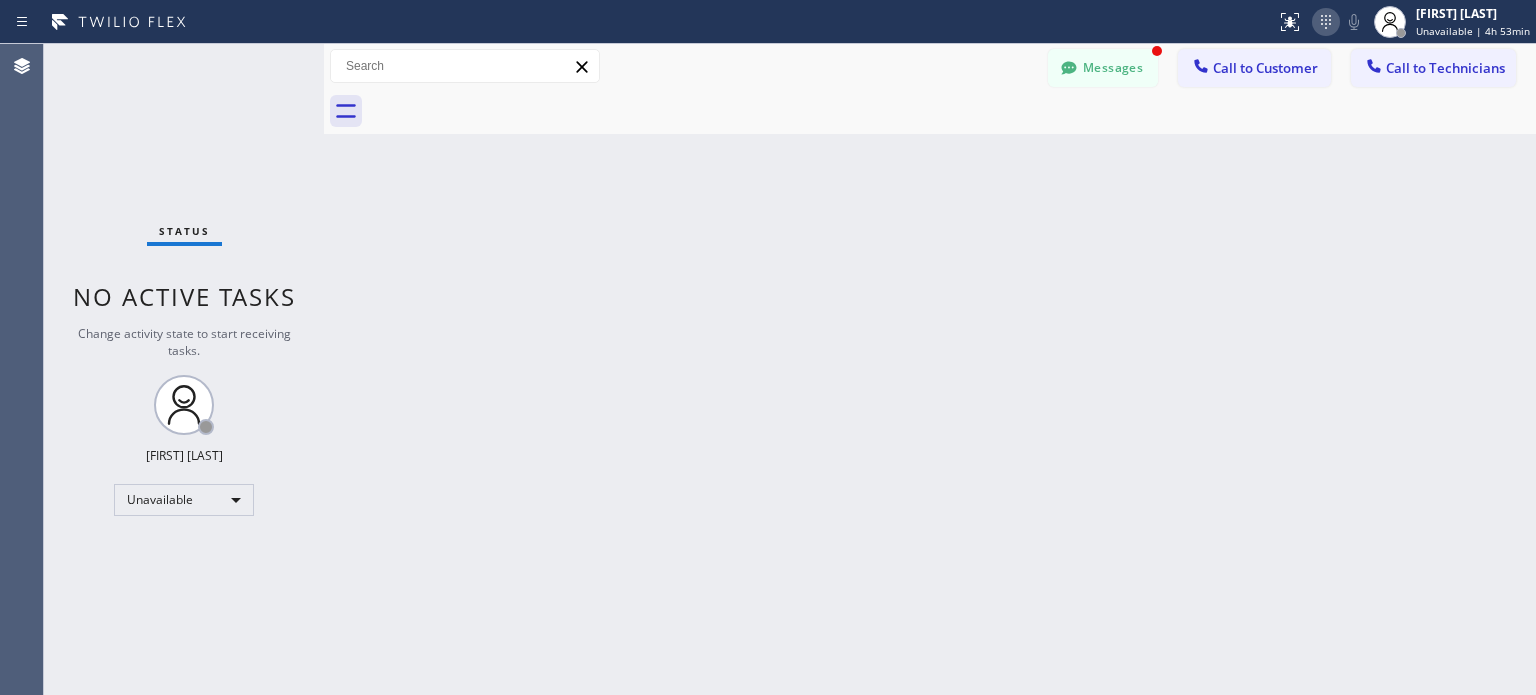 click 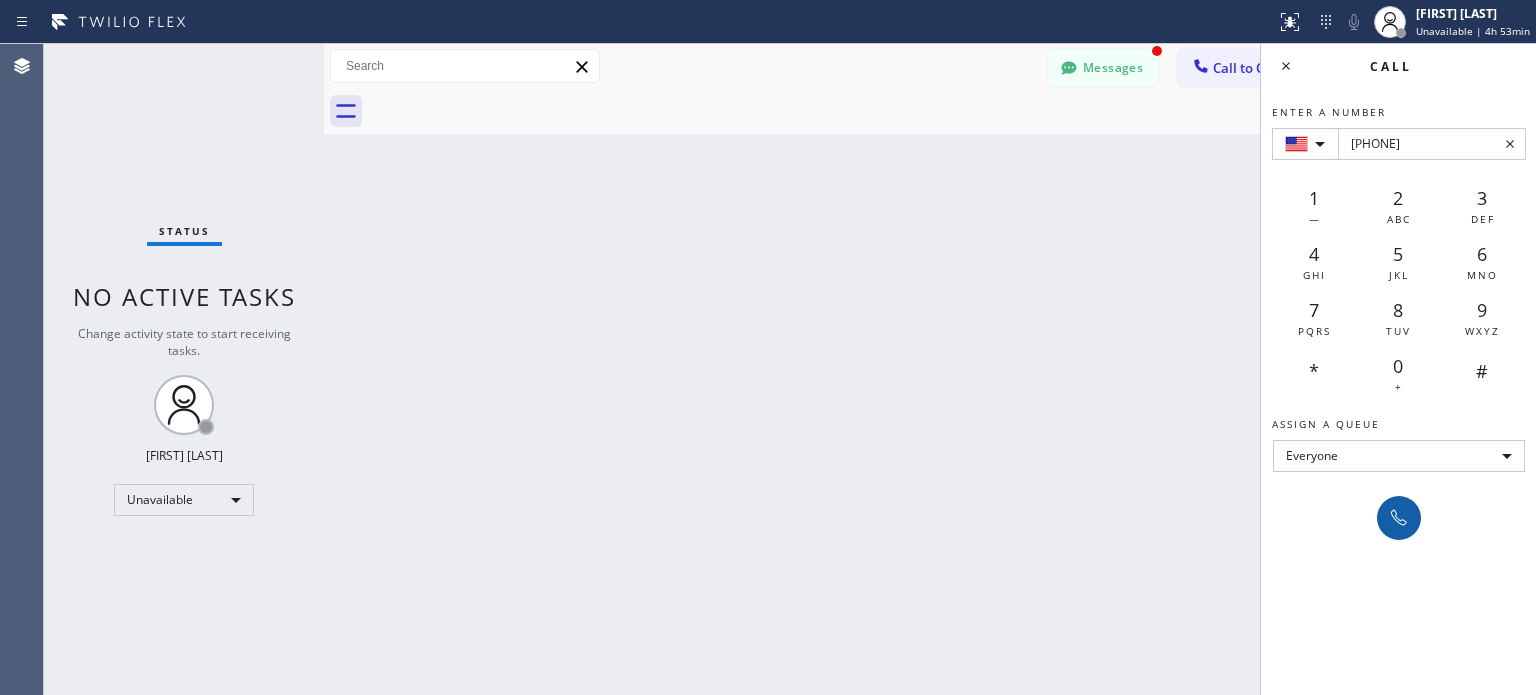 type on "[PHONE]" 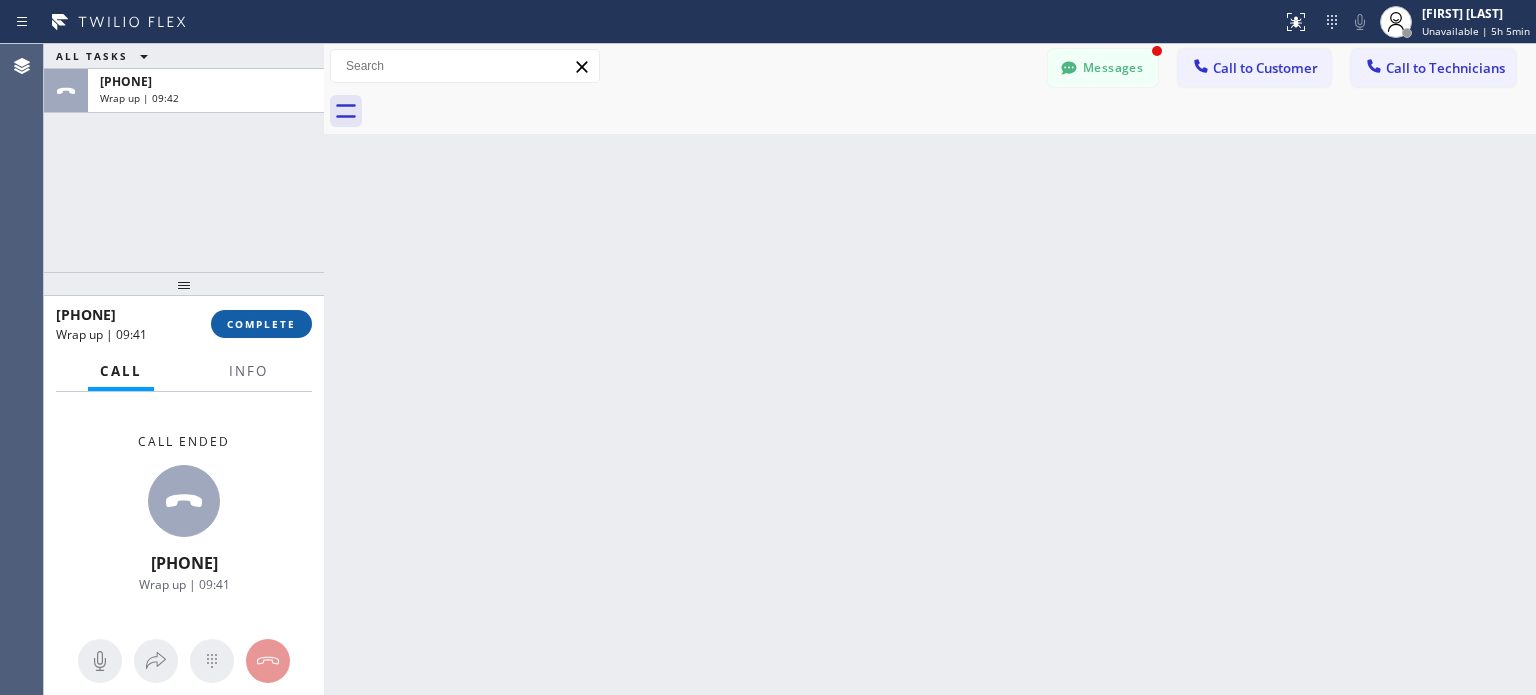 click on "COMPLETE" at bounding box center [261, 324] 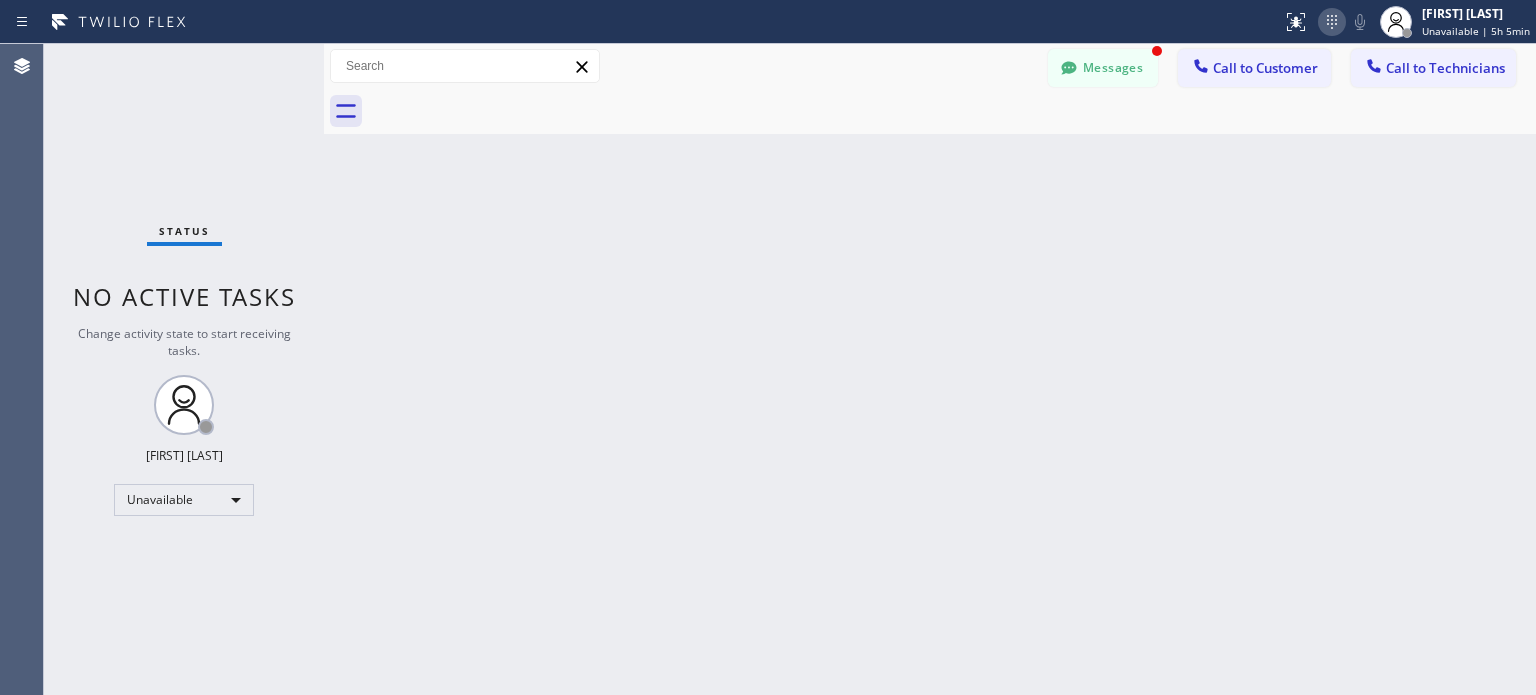 click 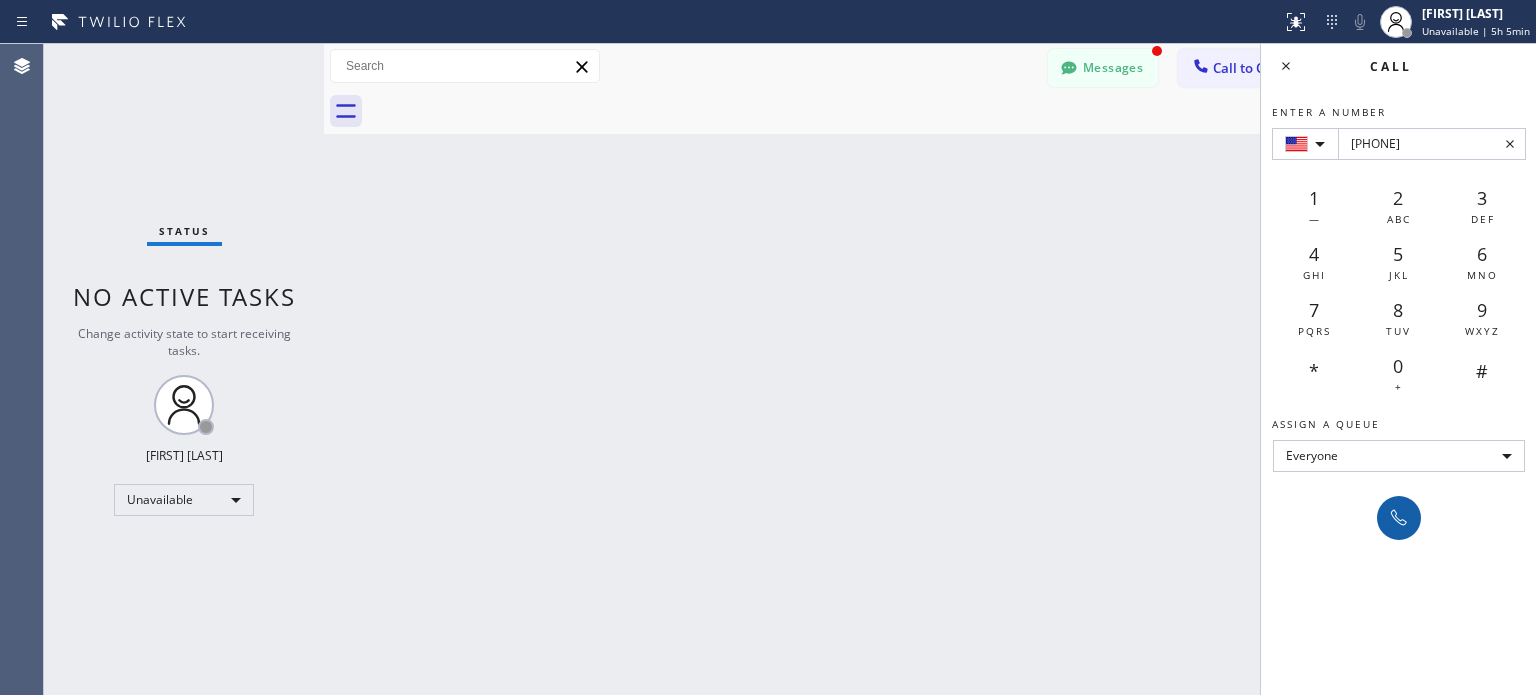 type on "[PHONE]" 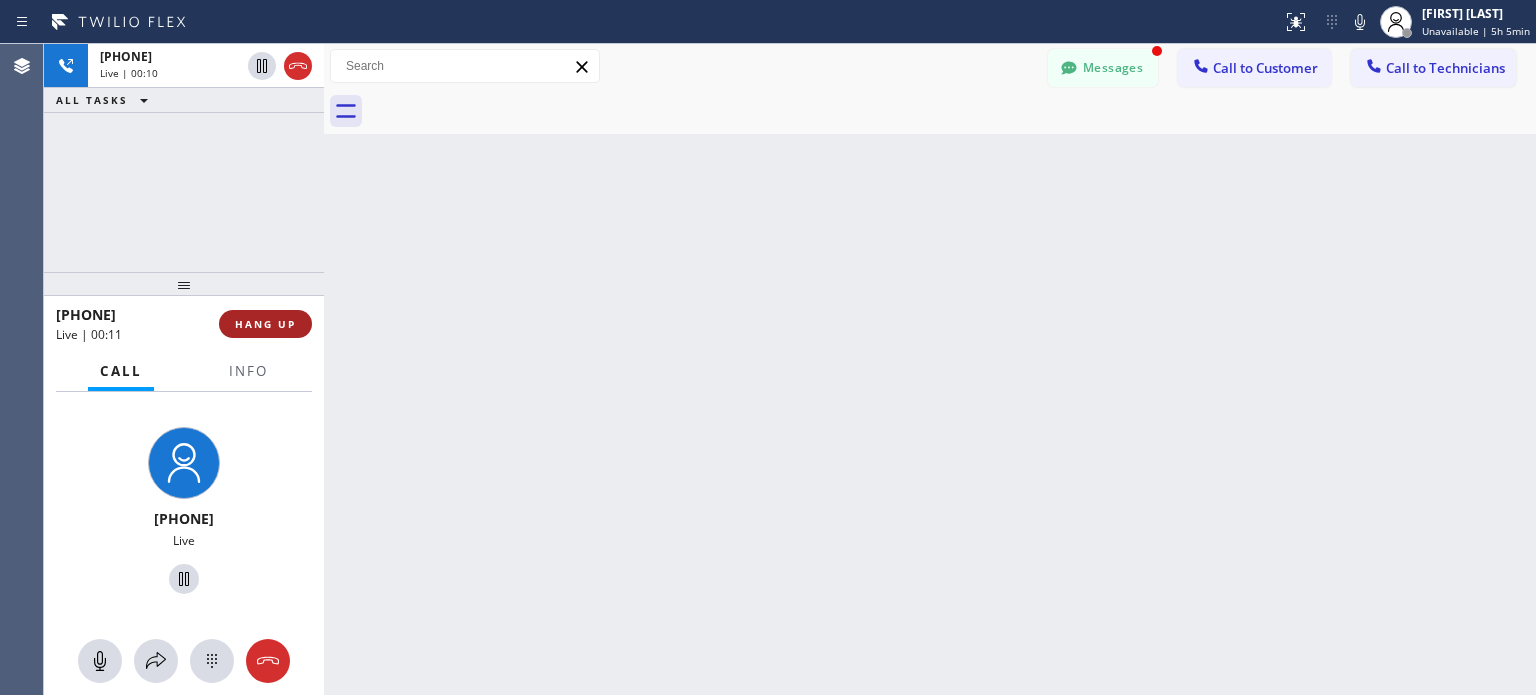 click on "HANG UP" at bounding box center [265, 324] 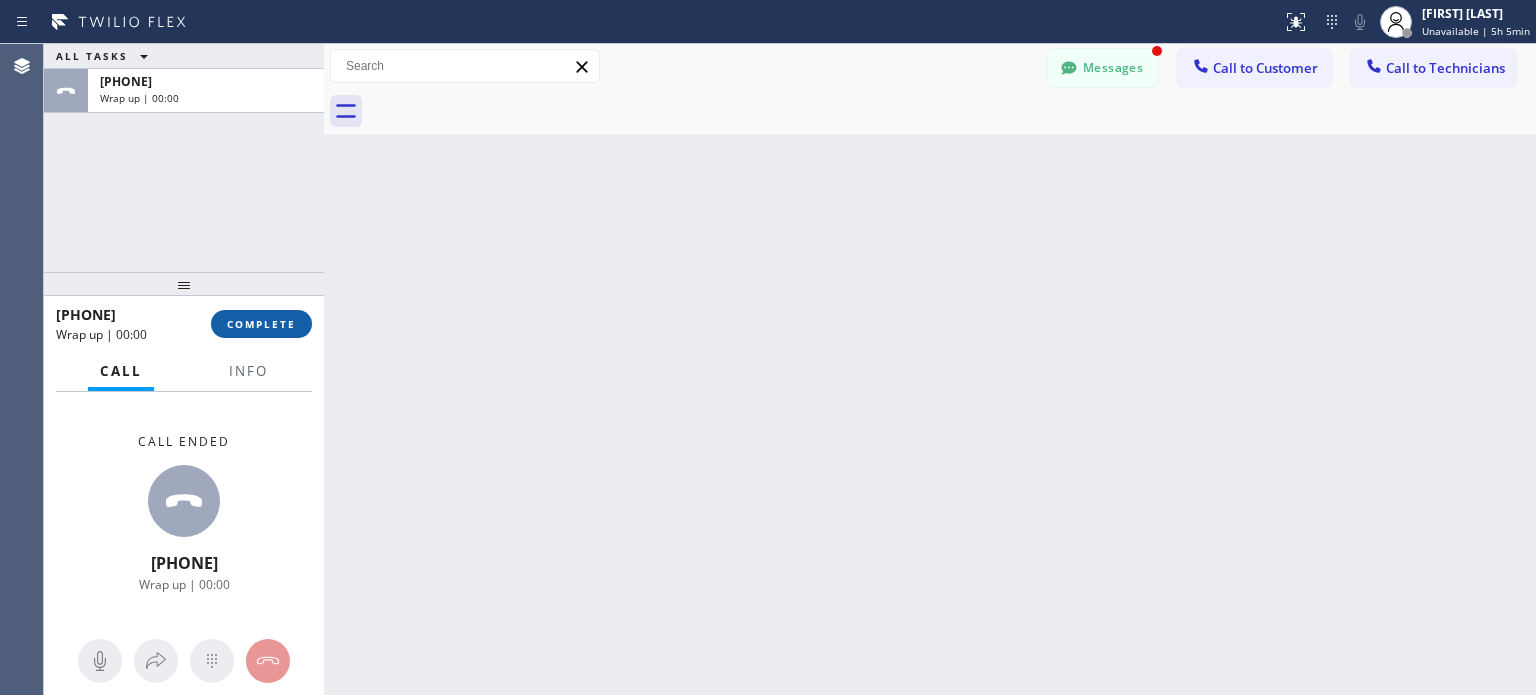 click on "COMPLETE" at bounding box center (261, 324) 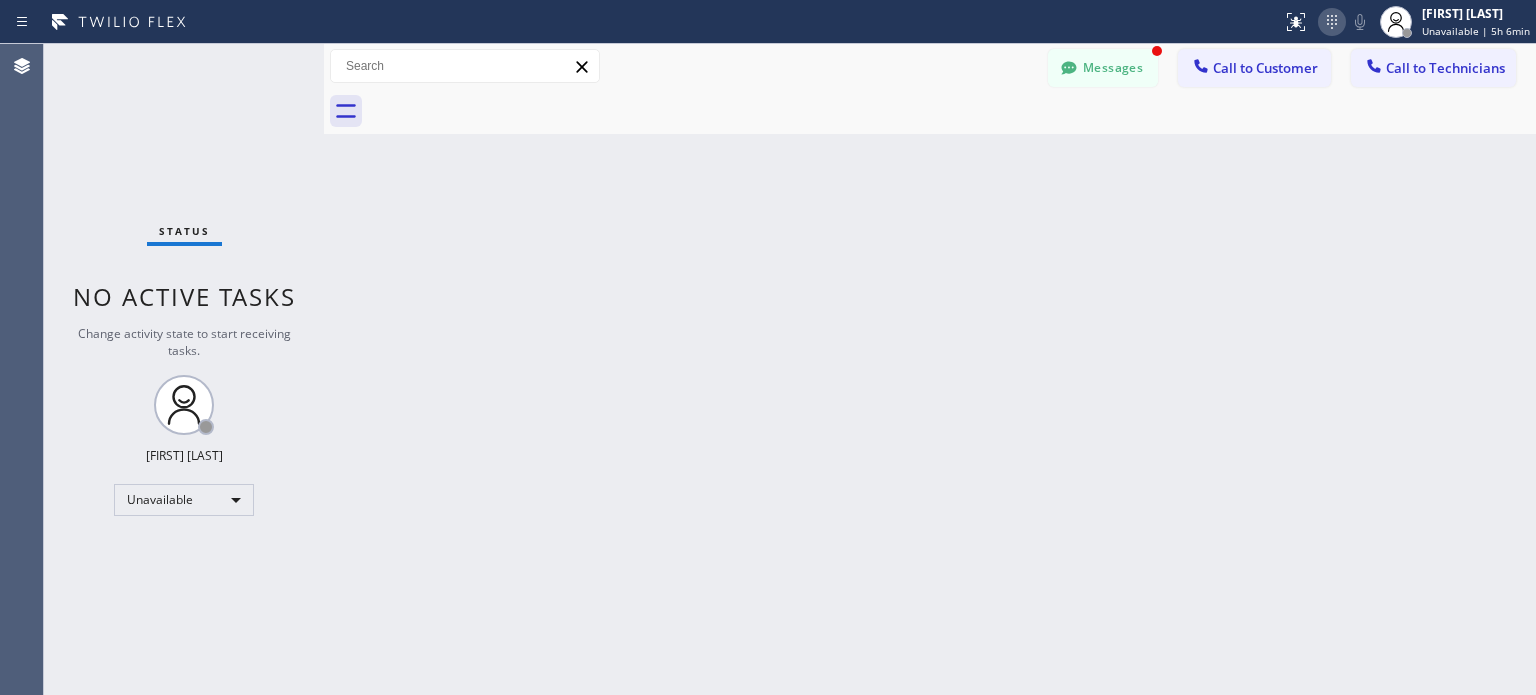 click 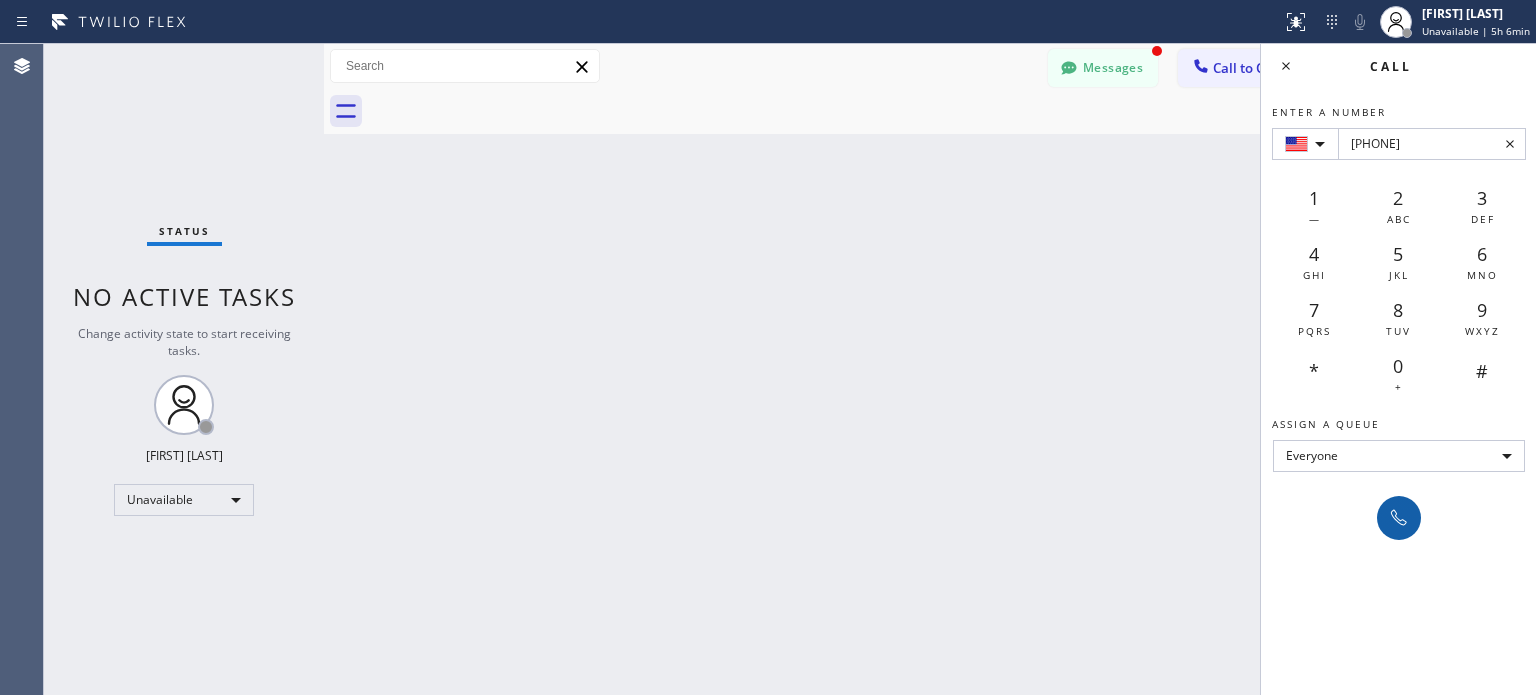 type on "[PHONE]" 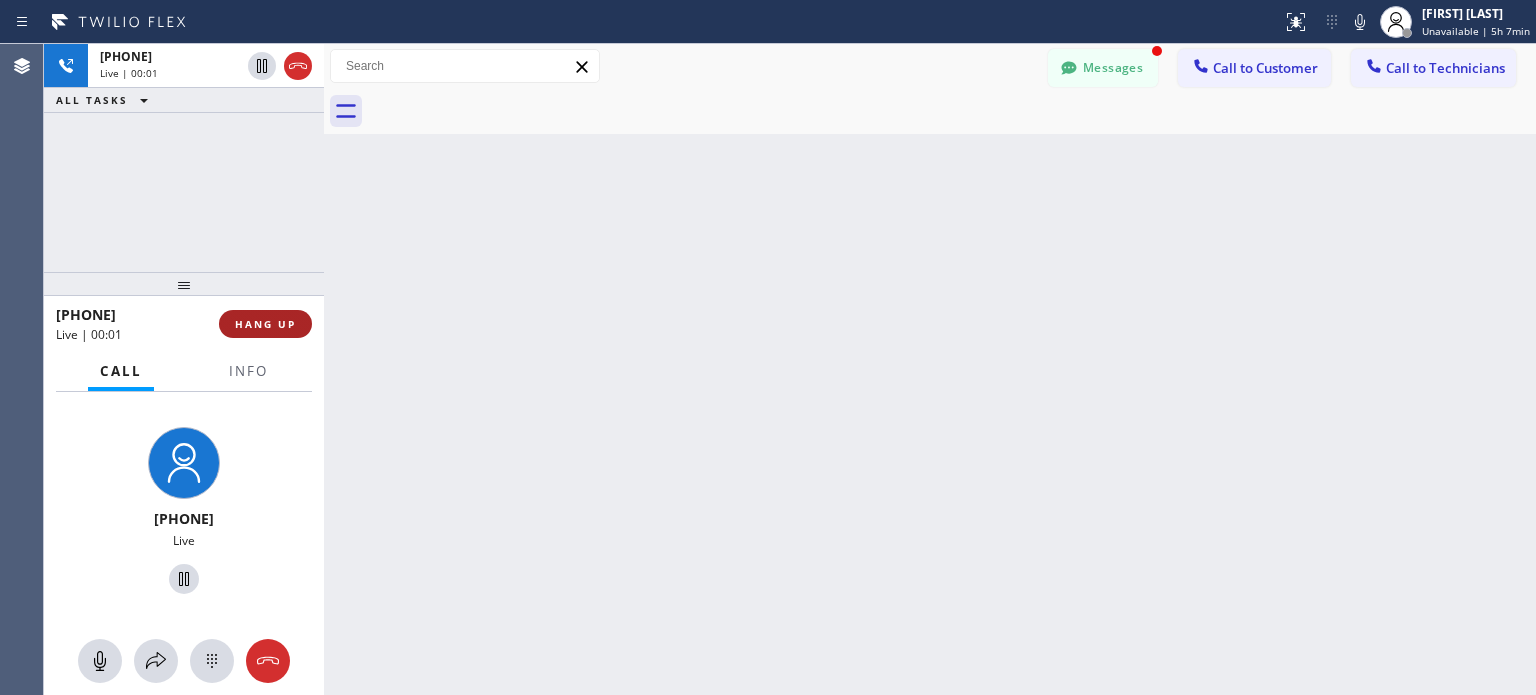 click on "HANG UP" at bounding box center (265, 324) 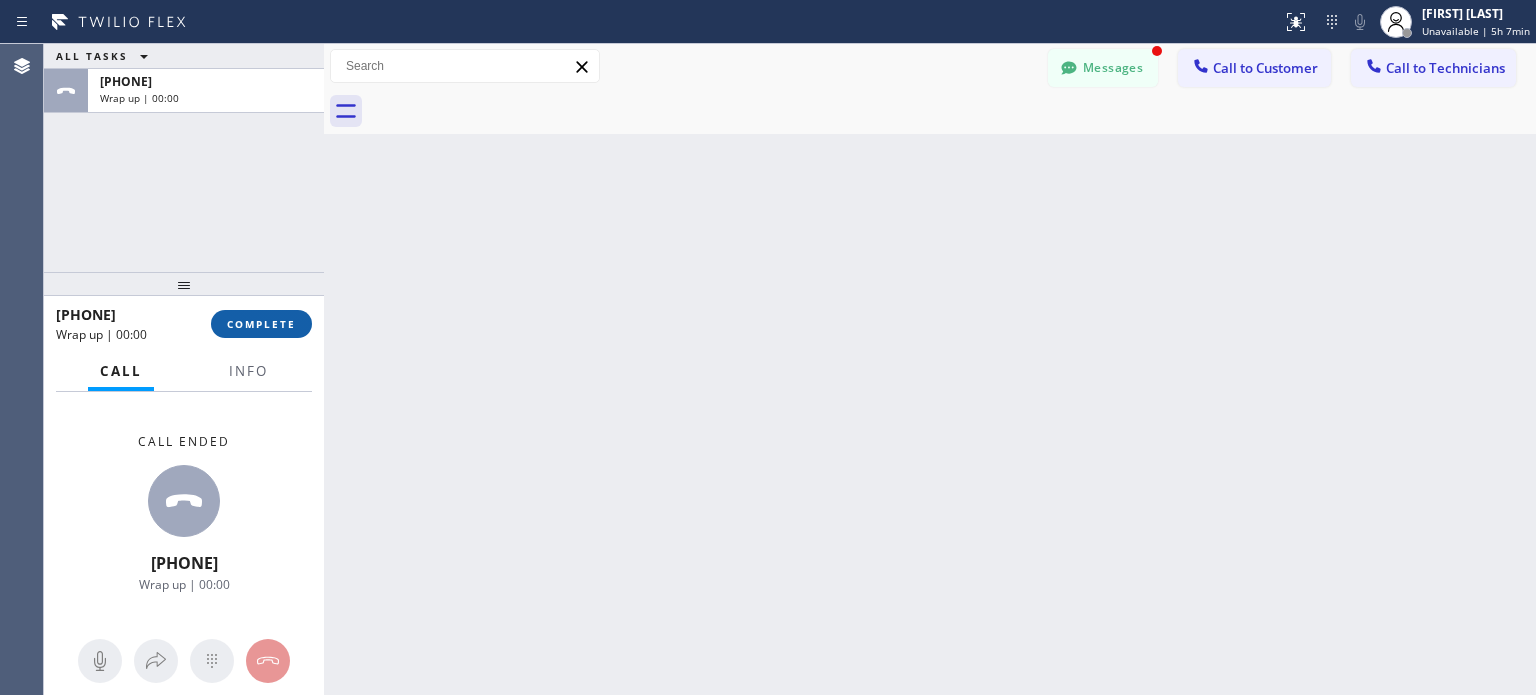 click on "COMPLETE" at bounding box center [261, 324] 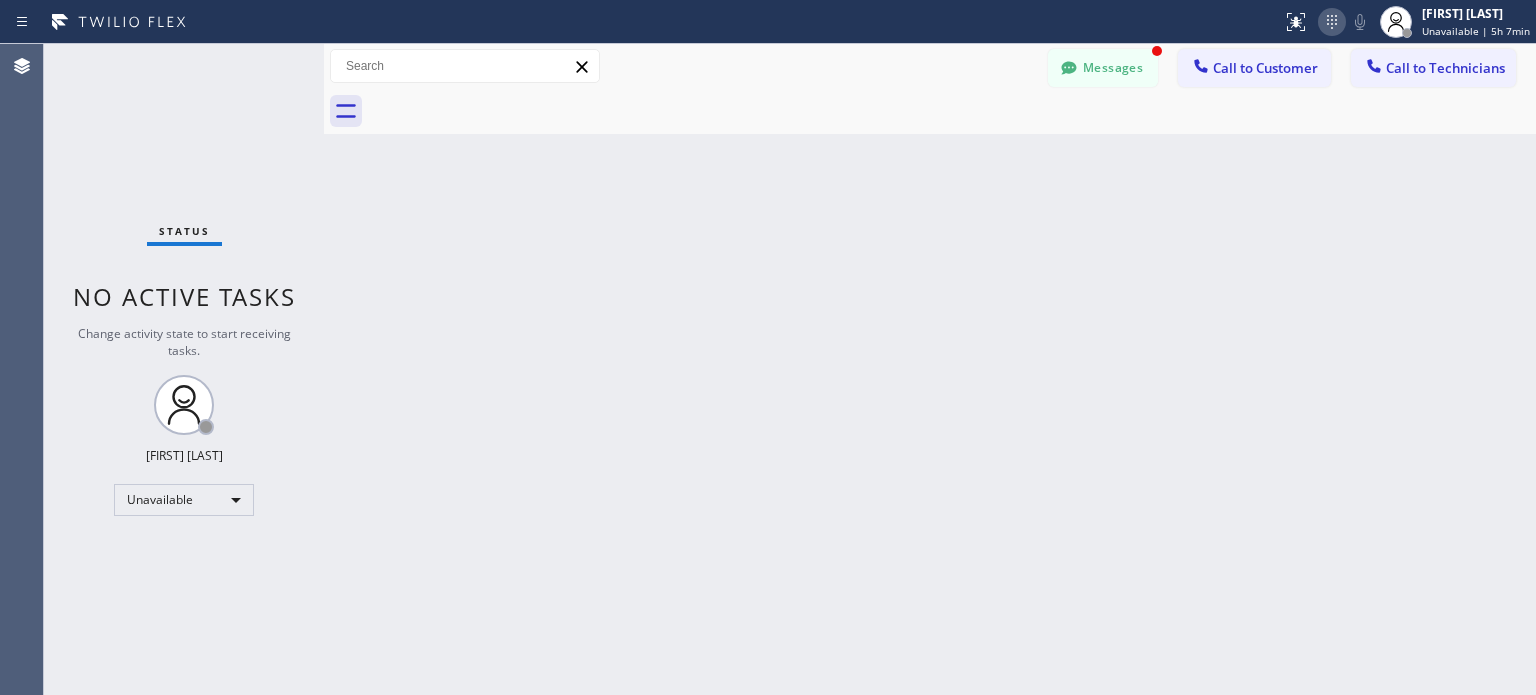 click 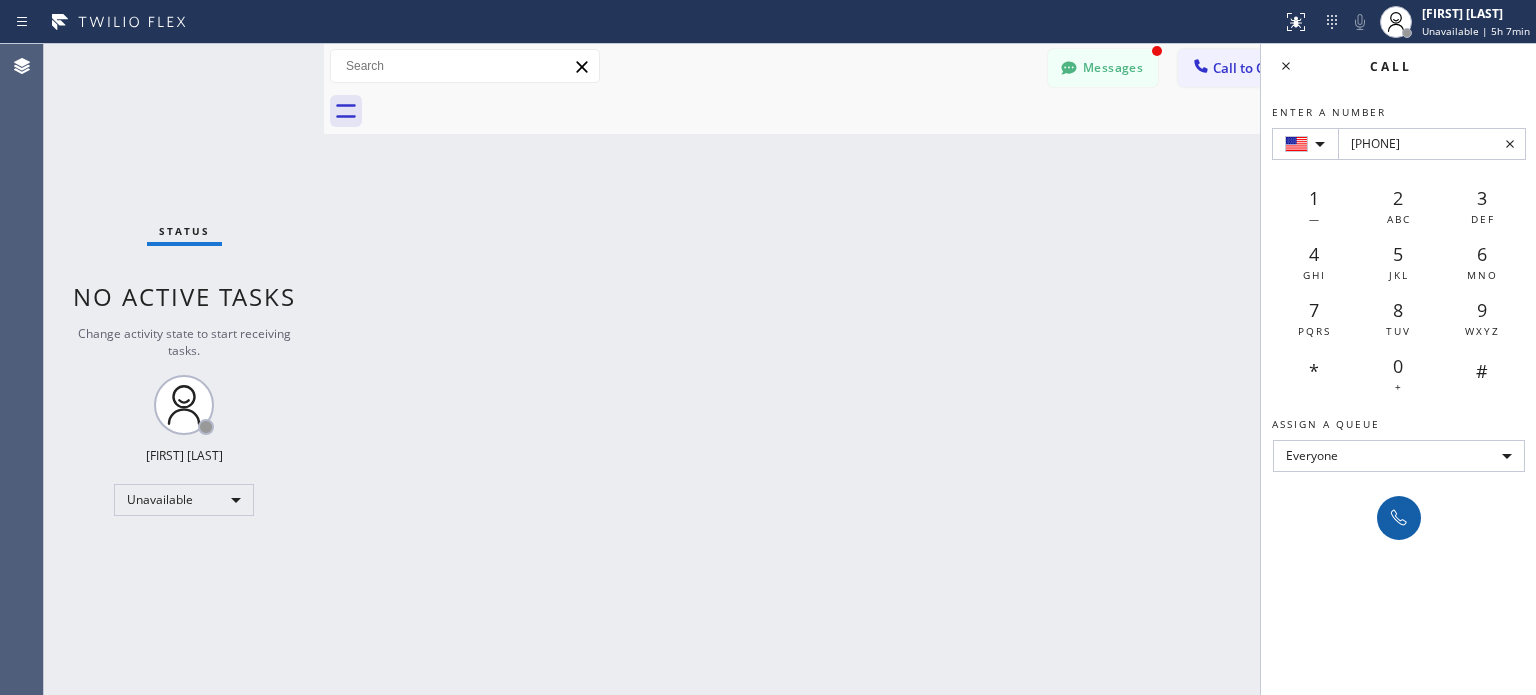 type on "[PHONE]" 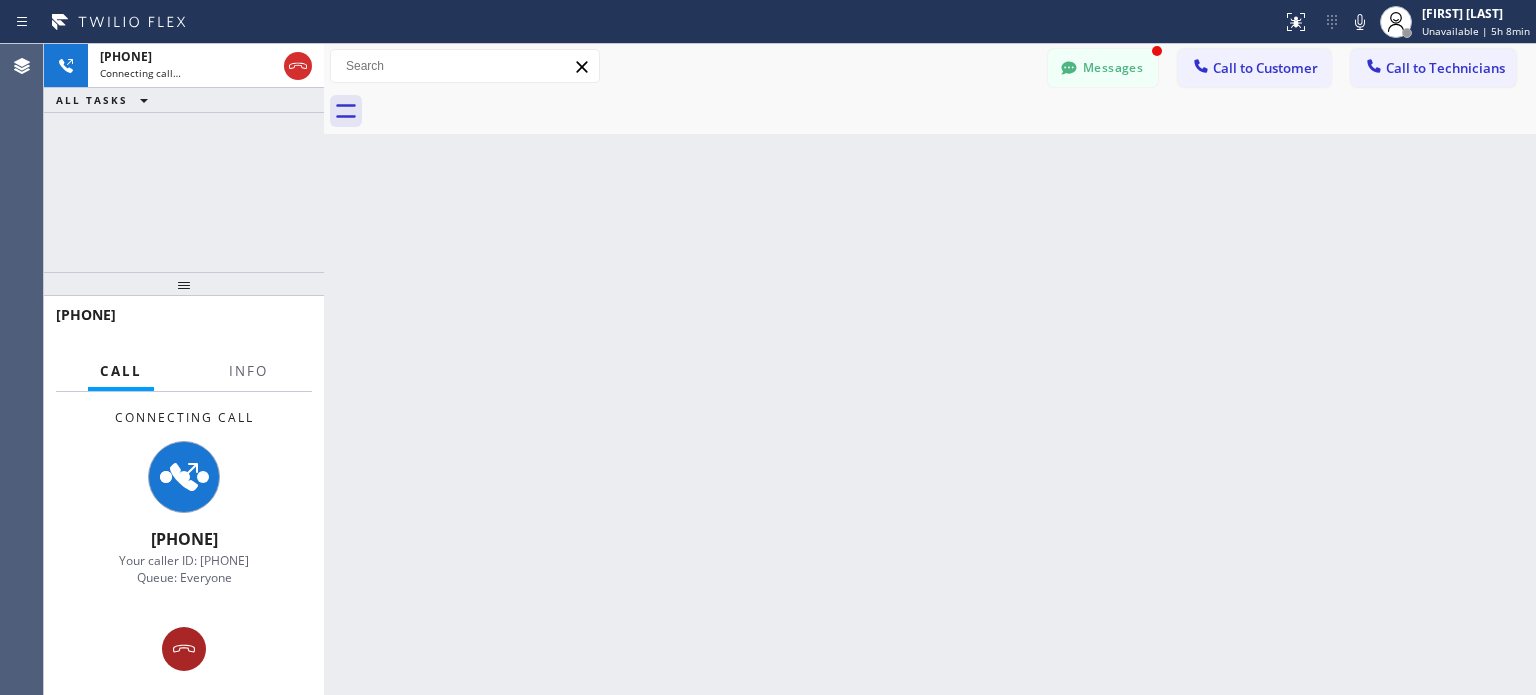 click at bounding box center [184, 649] 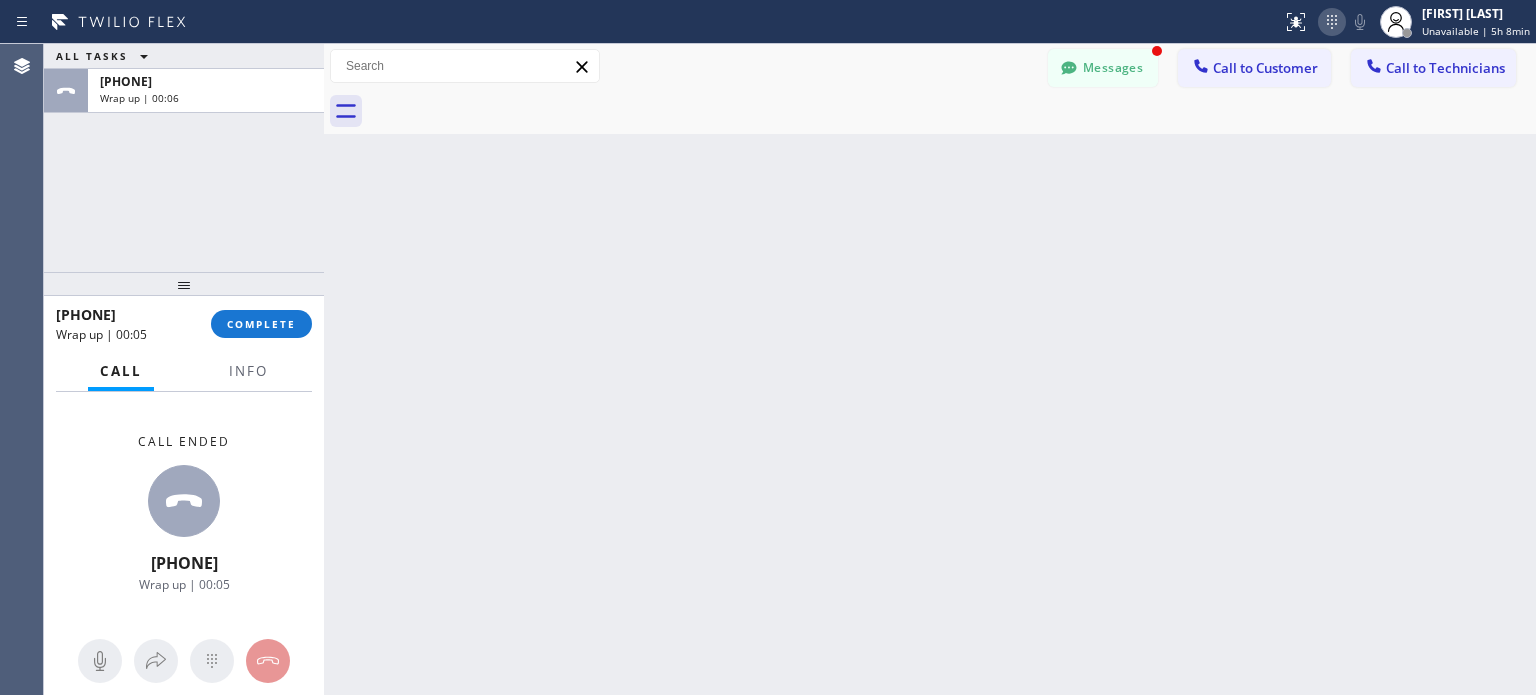 click 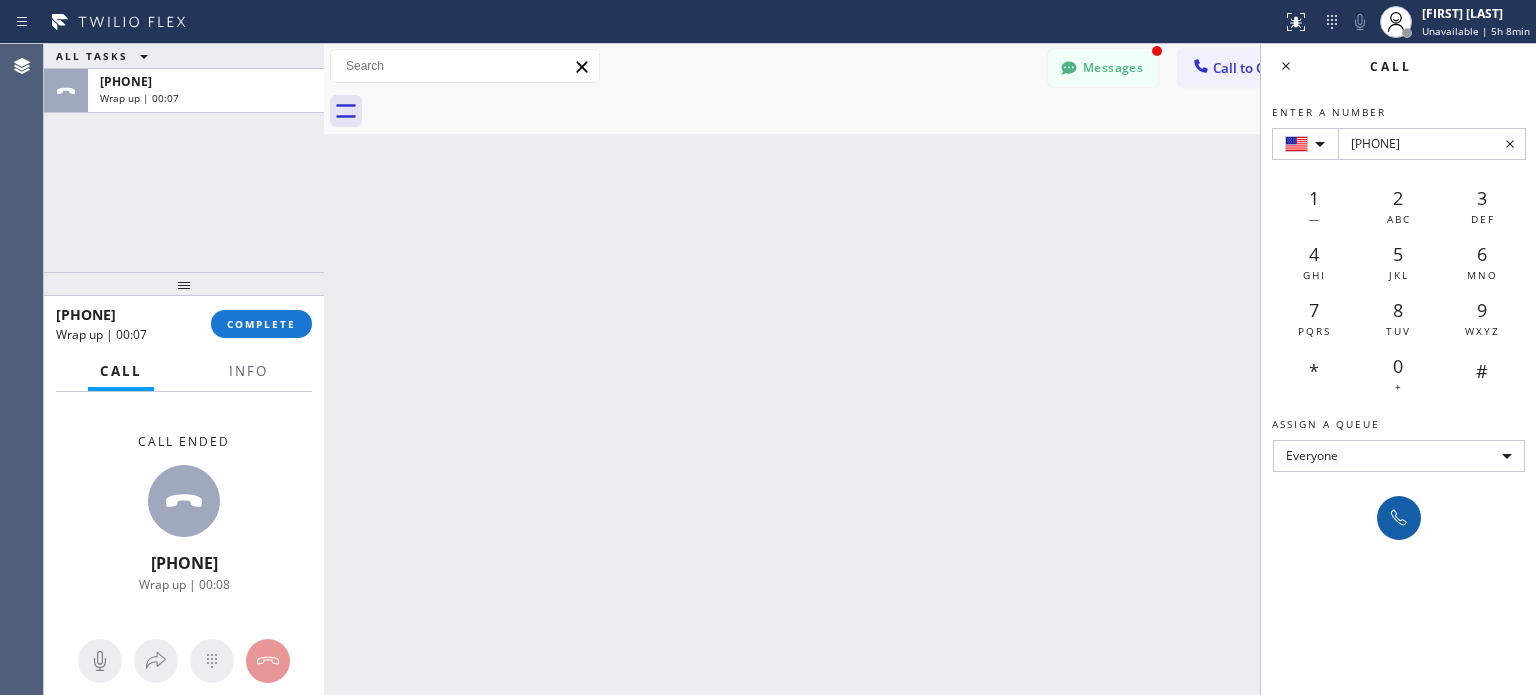 type on "[PHONE]" 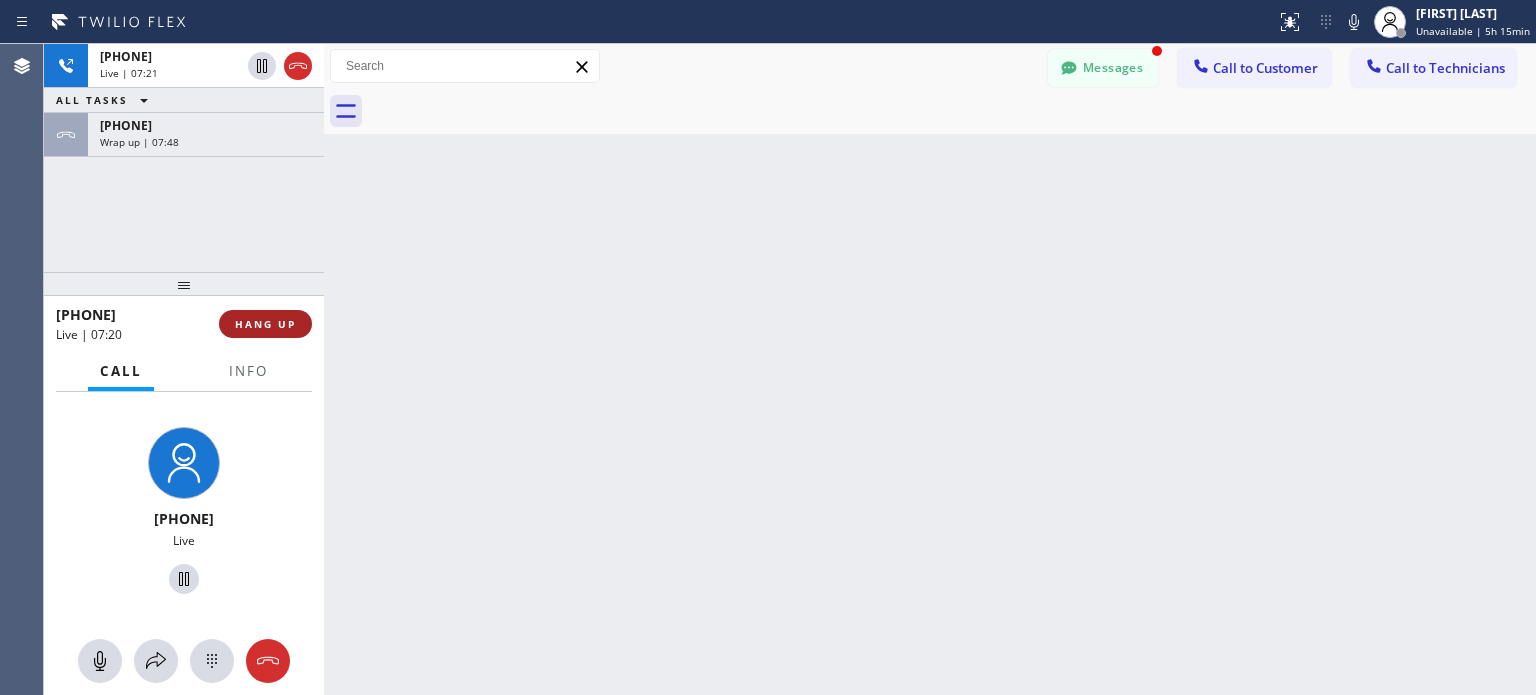 click on "HANG UP" at bounding box center [265, 324] 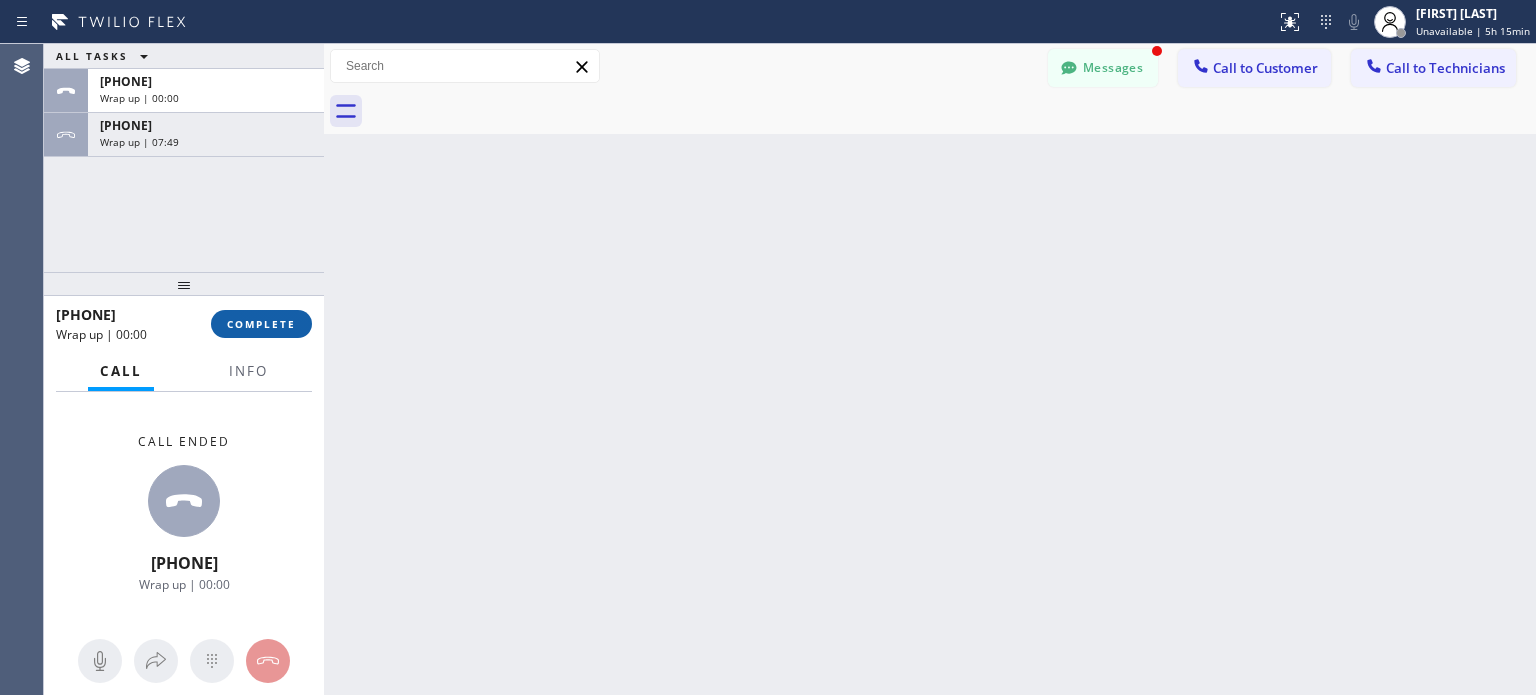 drag, startPoint x: 281, startPoint y: 327, endPoint x: 399, endPoint y: 11, distance: 337.3129 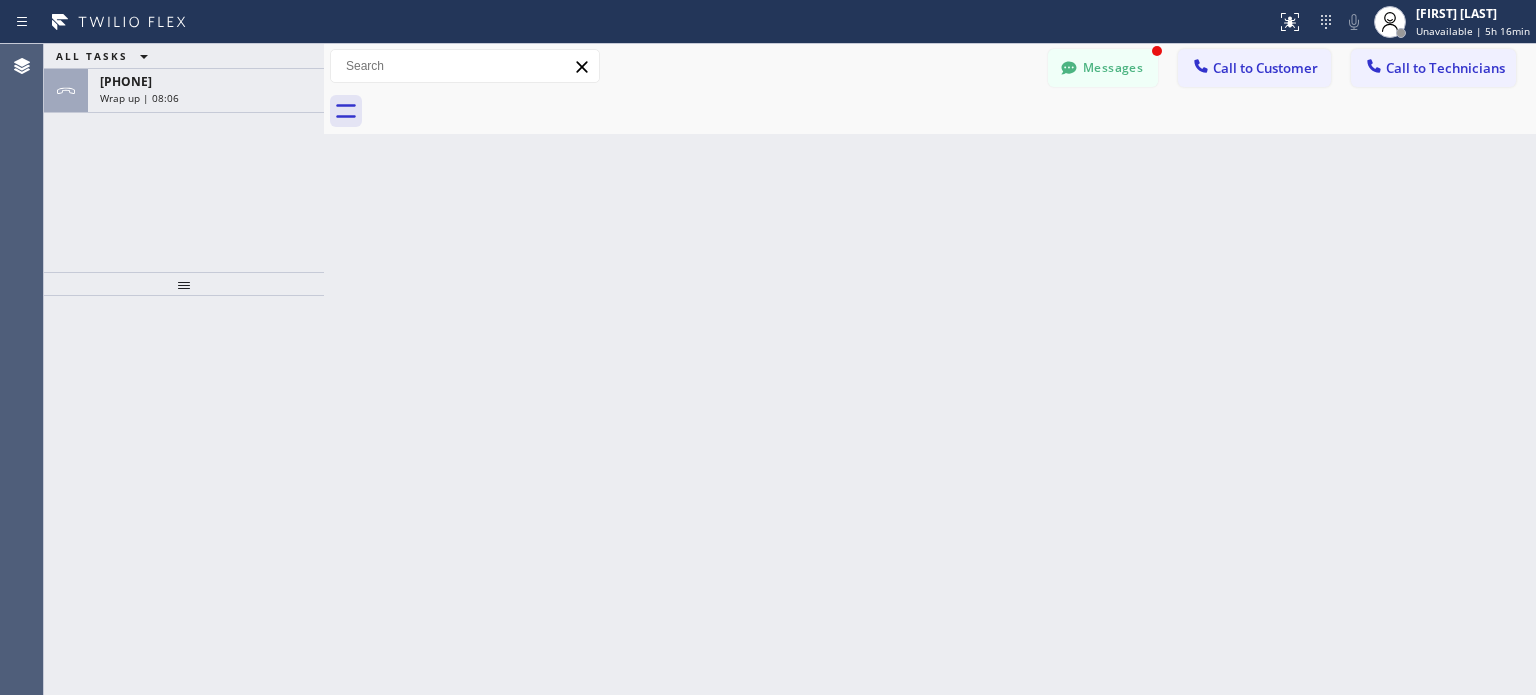 click on "Back to Dashboard Change Sender ID Customers Technicians MI [FIRST] [LAST] [DATE] [TIME] Yes 3 GS [FIRST] [LAST] [DATE] [TIME] https://swipesimple.com/links/lnk_88db307670f620d525b44f07a709b486 MR [FIRST] [LAST] [DATE] [TIME] Thanks. I will pass on paying $1000 for a dishwasher given the new price. Wish I would have known it was a control panel and a pump so could have avoided this unnecessary expense. CA [FIRST] [LAST] [DATE] [TIME] Have a great day. JH [FIRST] [LAST] [DATE] [TIME] This is to acknowledge receipt of your text in which you inform me of a $2800 refund credit that you will be issuing to my American Express account. You have stated that the refund credit will appear in my account within the next 3 to 5 business days. Sincerely, [FIRST] [LAST]. RJ [FIRST] [LAST] [DATE] [TIME] Thank you [FIRST] [LAST] [DATE] [TIME] Can you pls make sure the tech calls that number and not mine. SO [FIRST] [LAST] [DATE] [TIME] Thank you. BW [FIRST] [LAST] [DATE] [TIME] SN [FIRST] [LAST] [DATE] [TIME] Thanks MI MI" at bounding box center [930, 369] 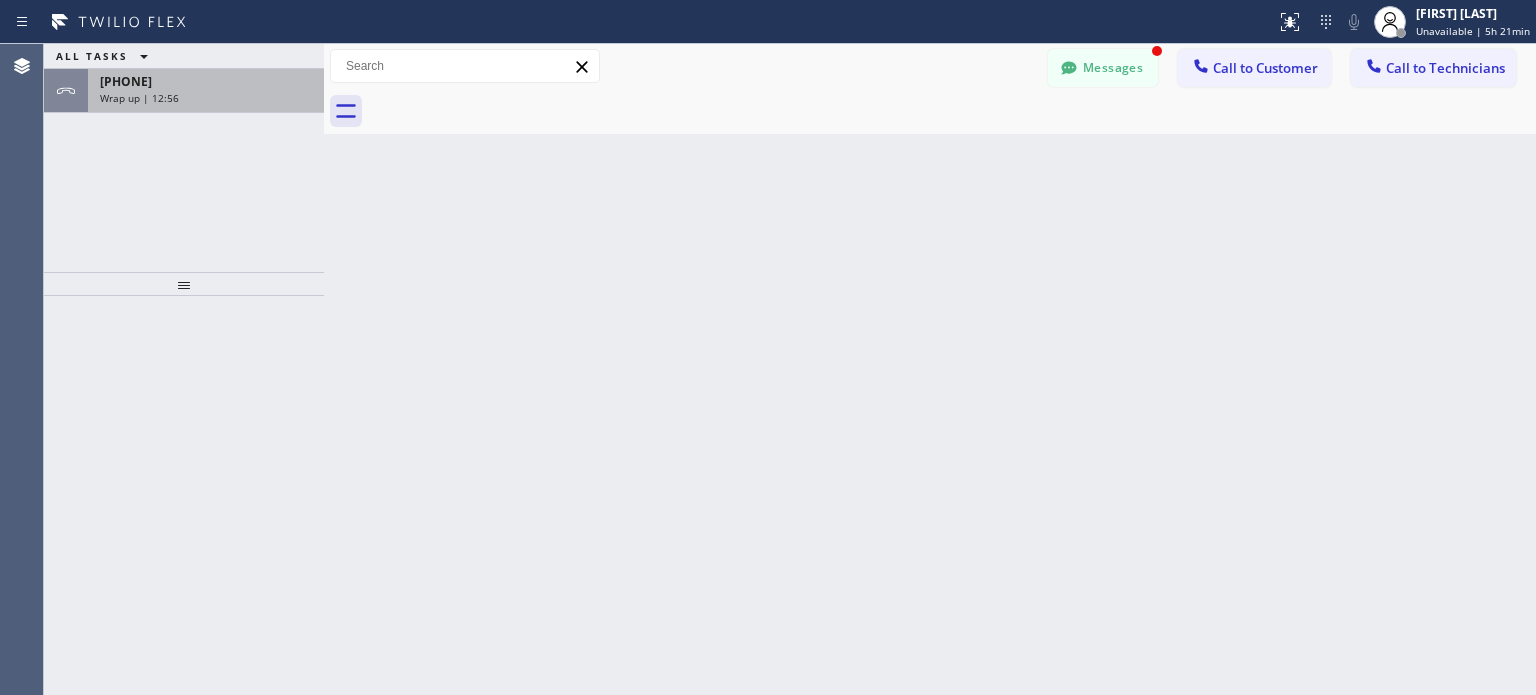 click 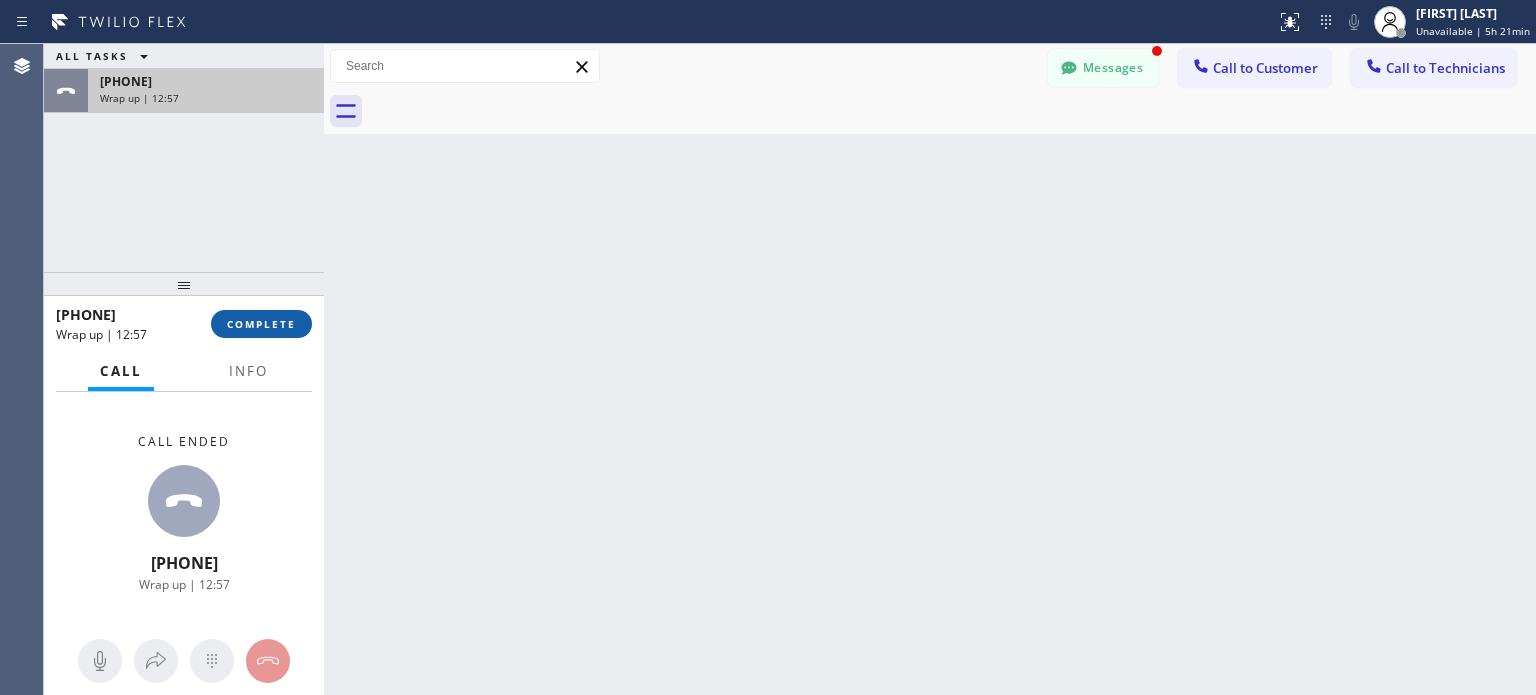 click on "COMPLETE" at bounding box center [261, 324] 